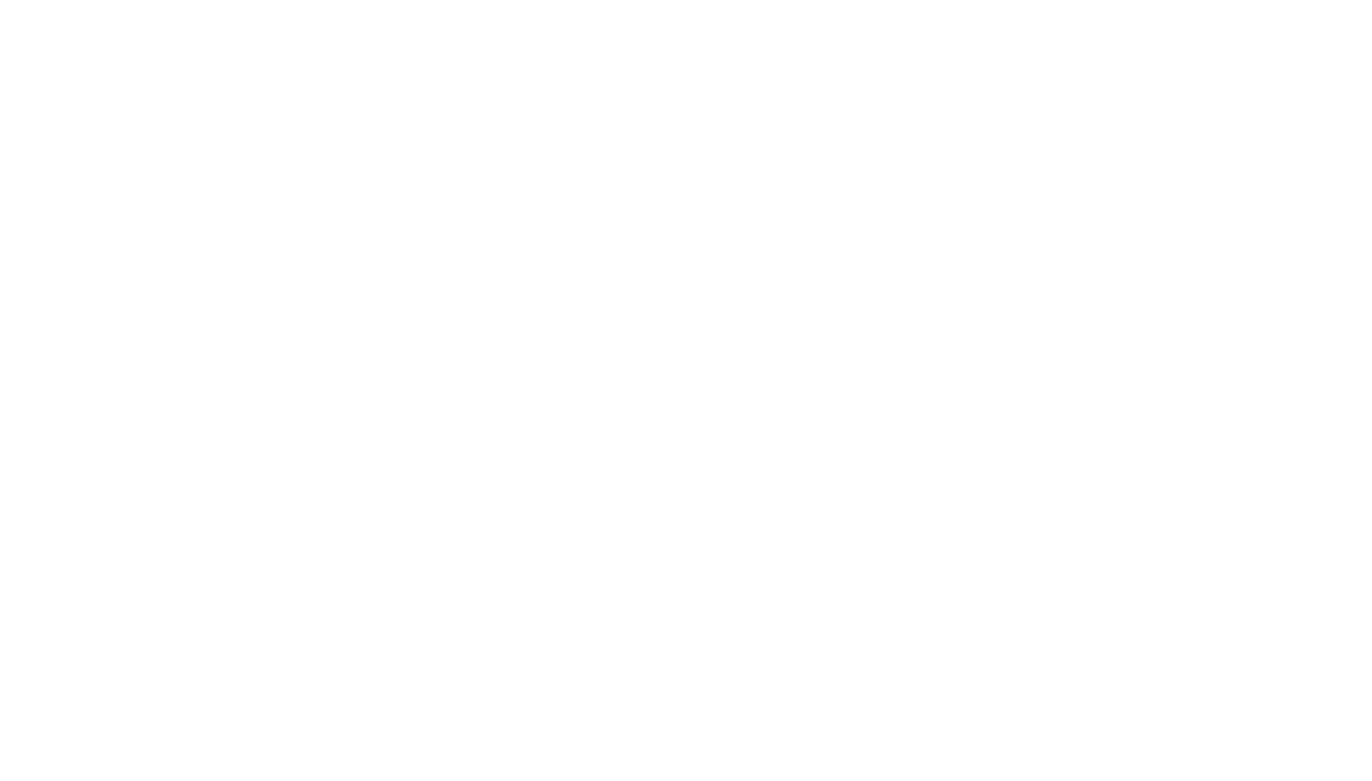 scroll, scrollTop: 0, scrollLeft: 0, axis: both 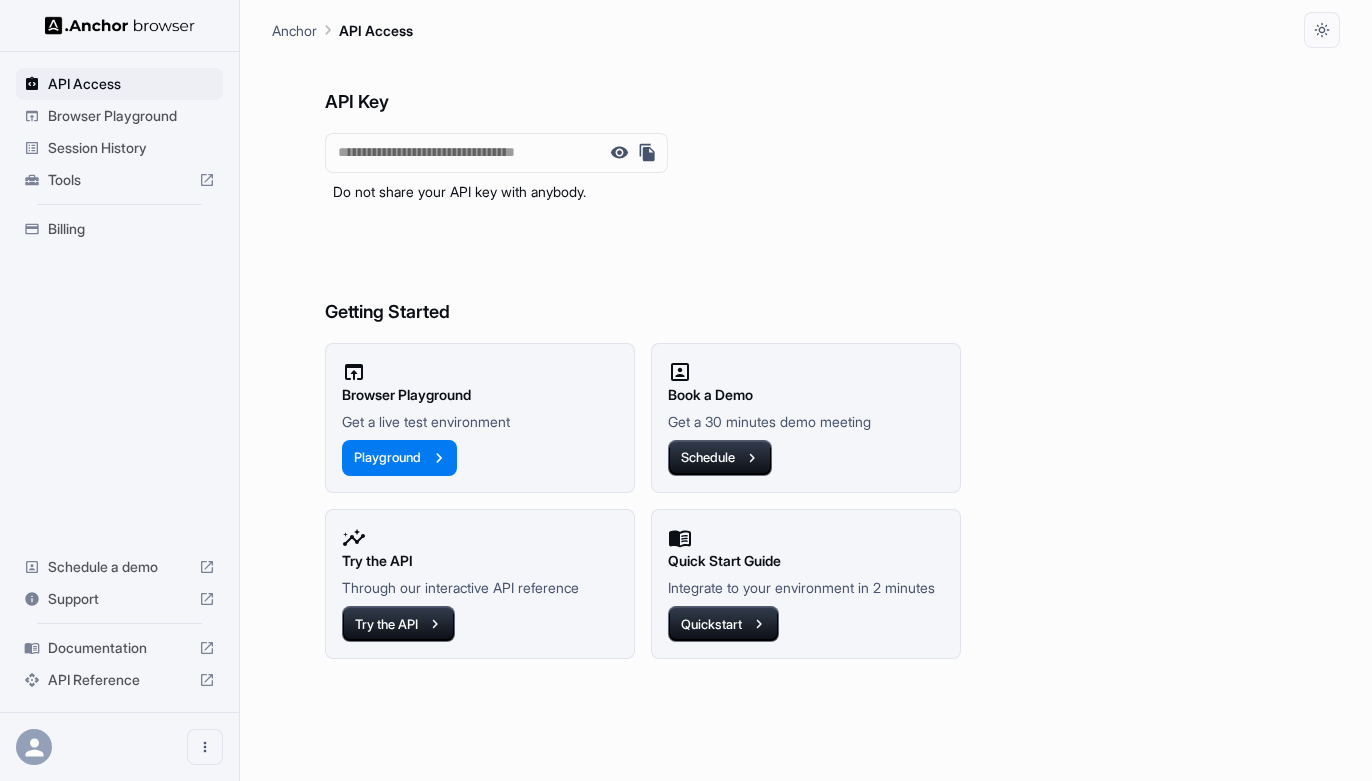 click on "Session History" at bounding box center (131, 148) 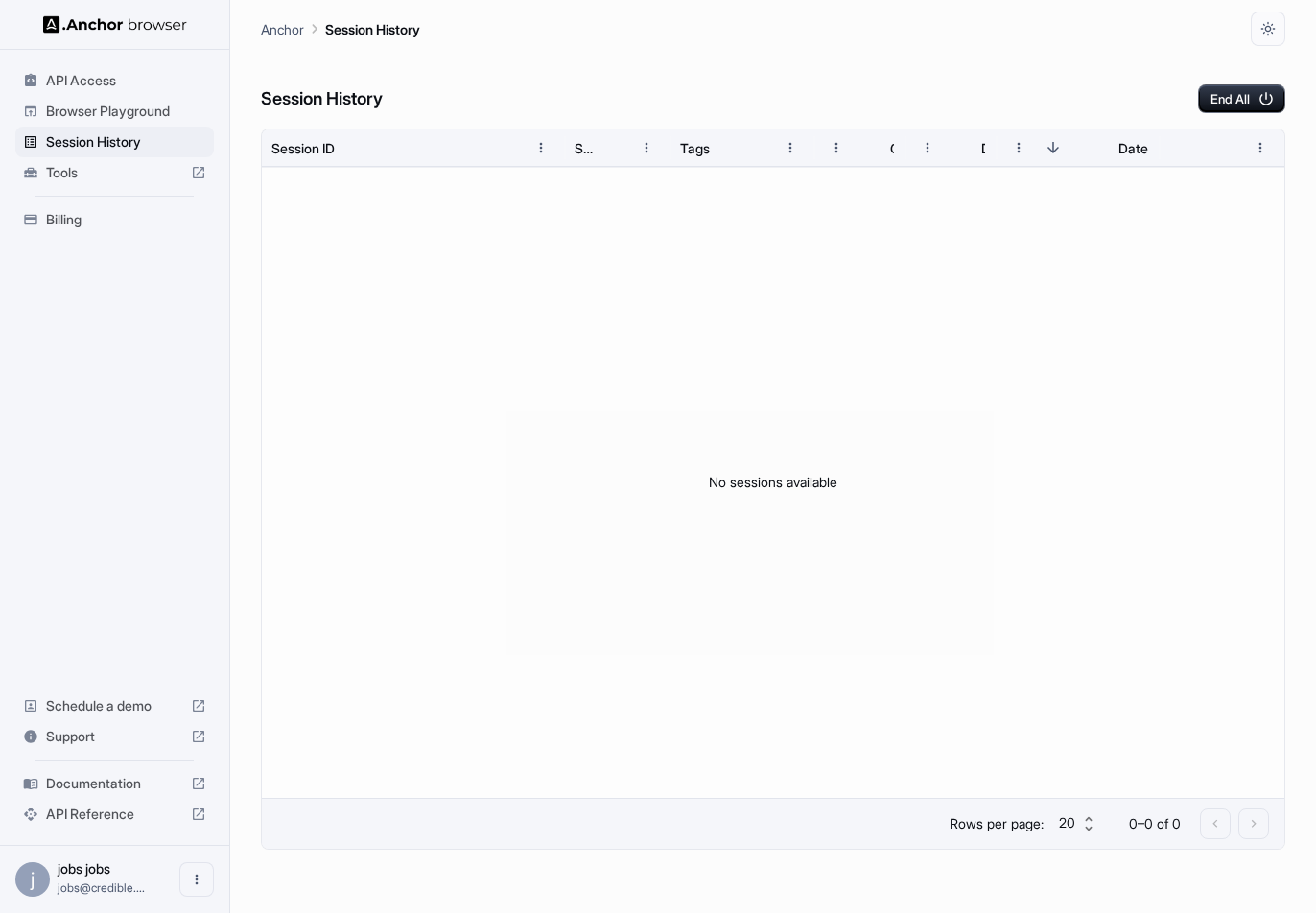 click on "API Reference" at bounding box center [114, 814] 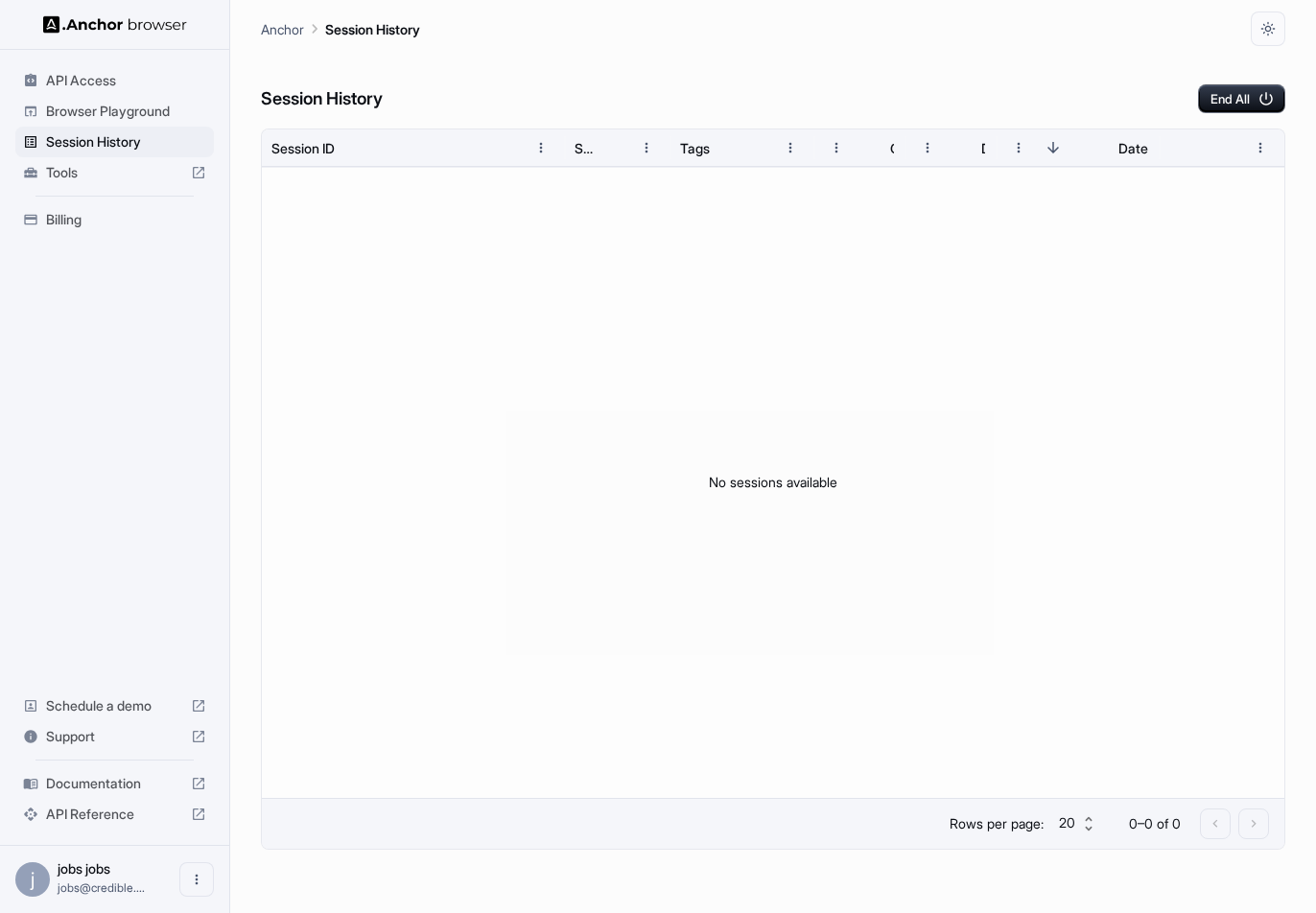 click on "API Reference" at bounding box center [114, 814] 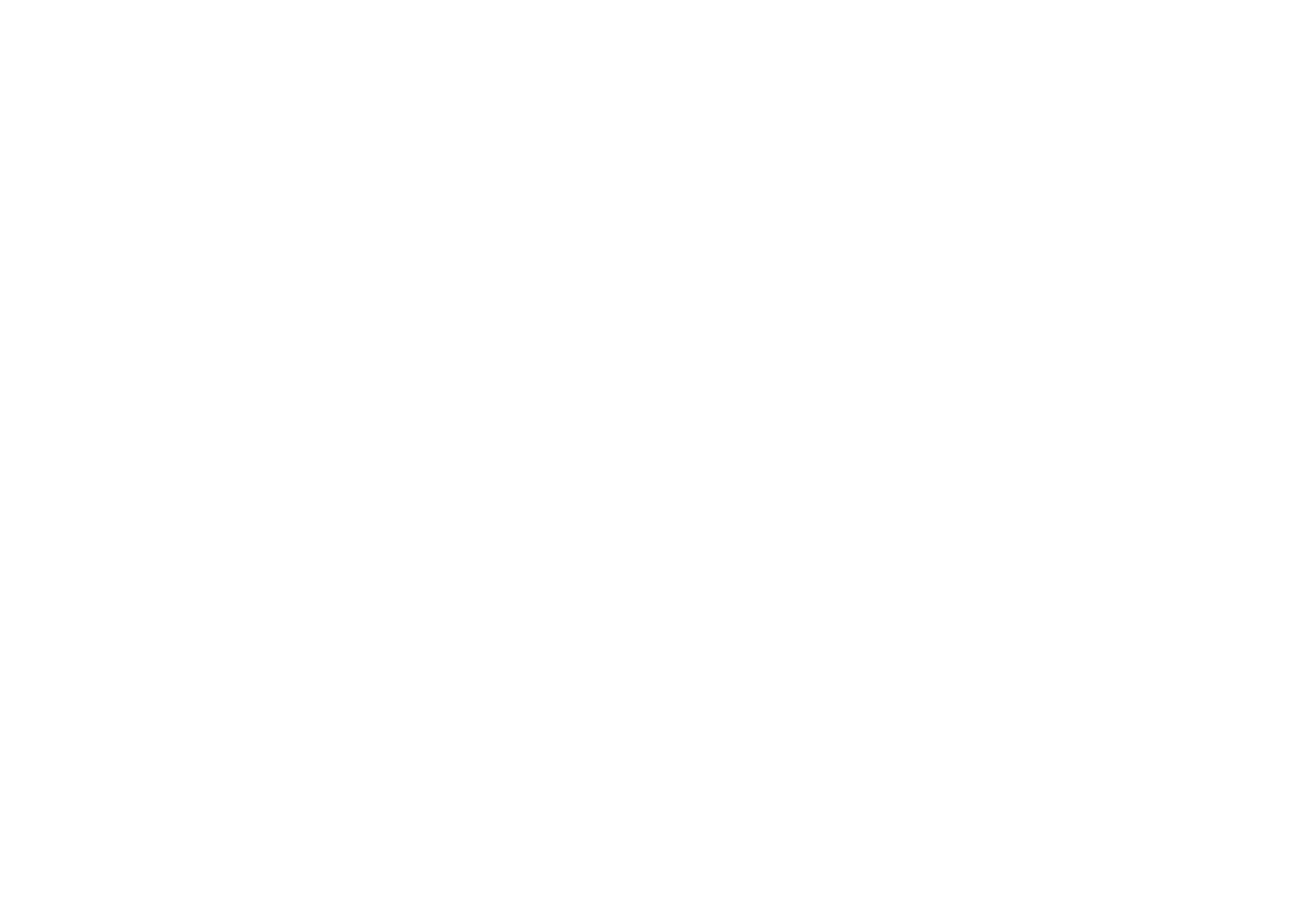 scroll, scrollTop: 0, scrollLeft: 0, axis: both 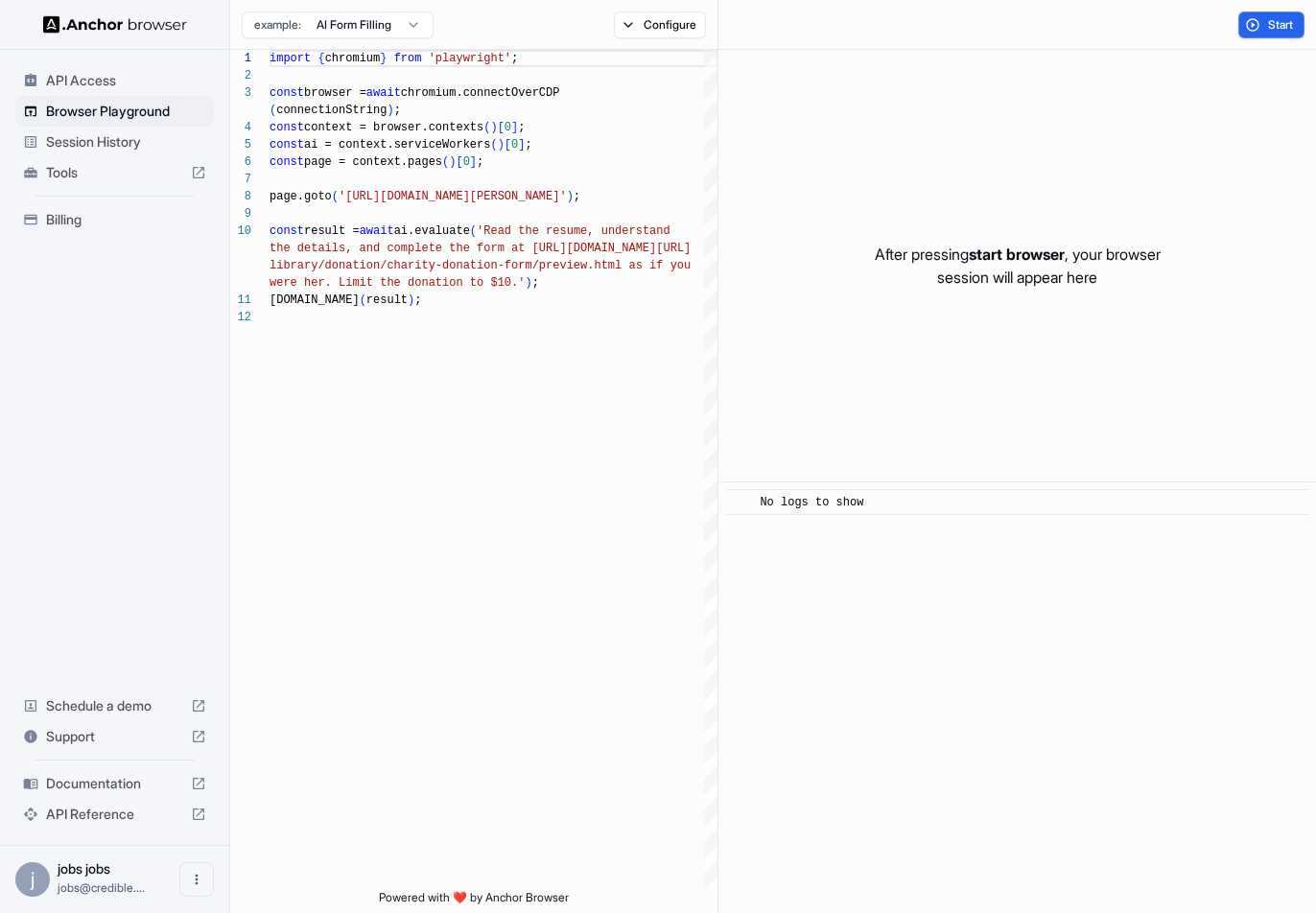 click on "Session History" at bounding box center [126, 142] 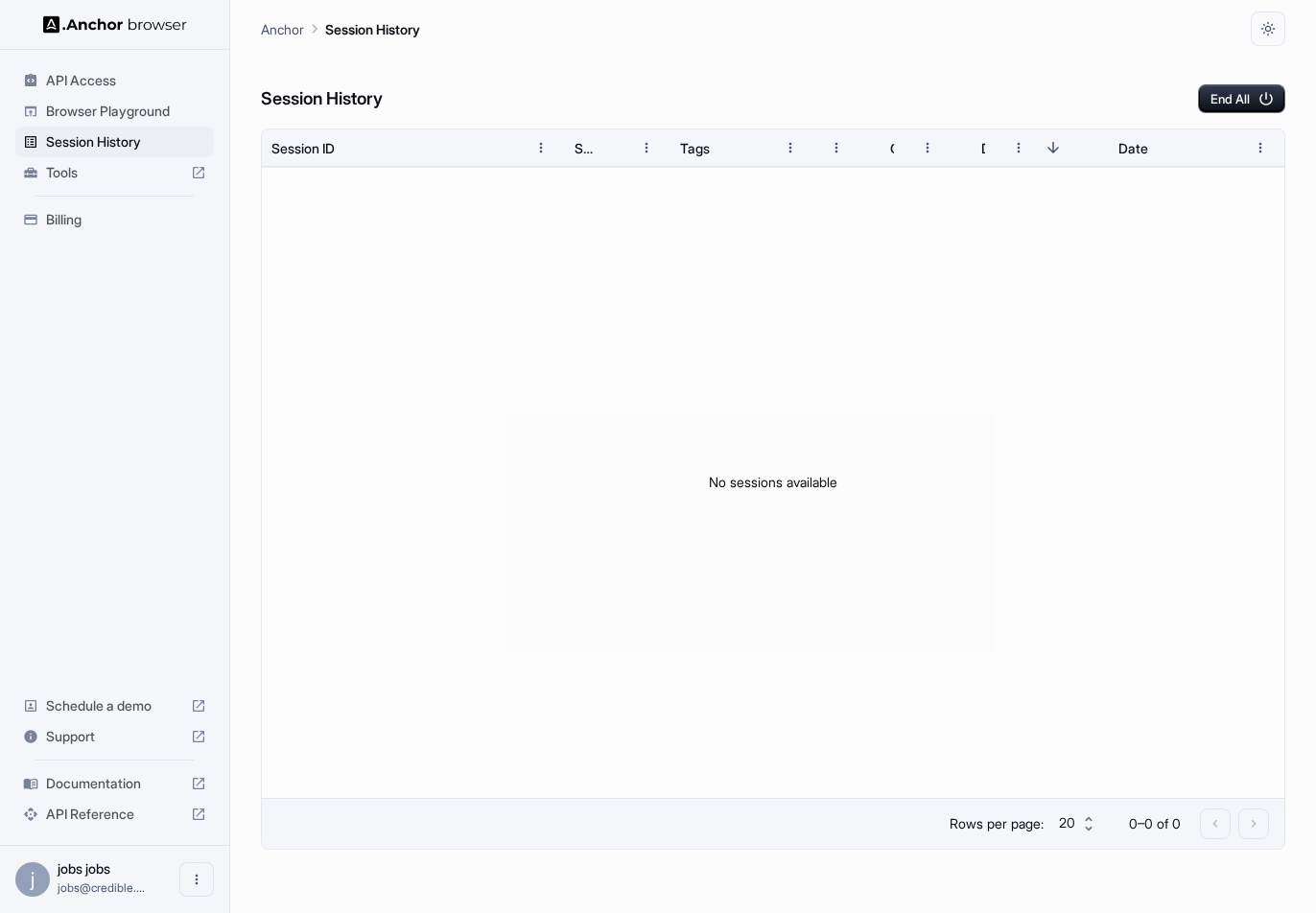 click on "Tools" at bounding box center (114, 173) 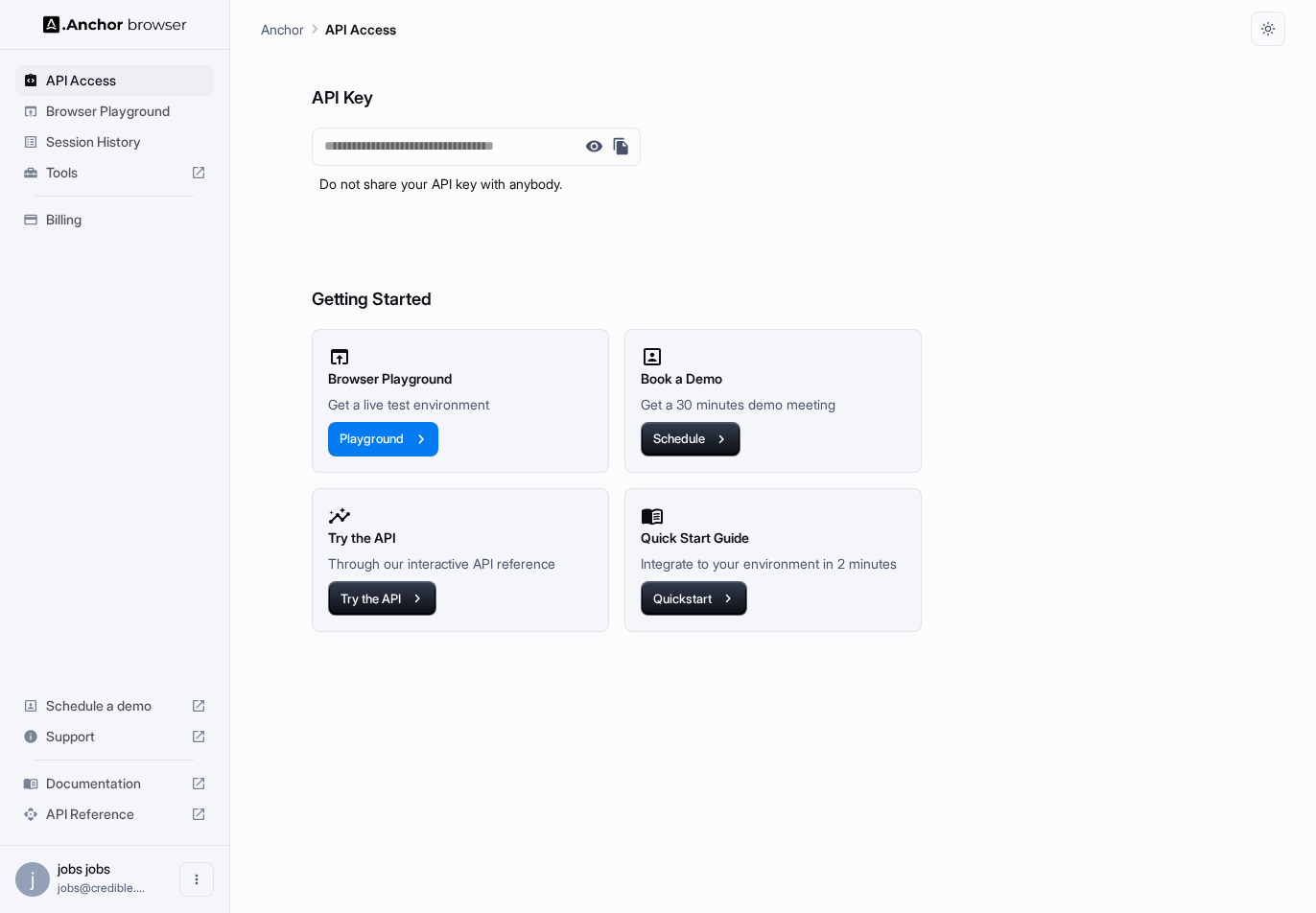 click at bounding box center (621, 147) 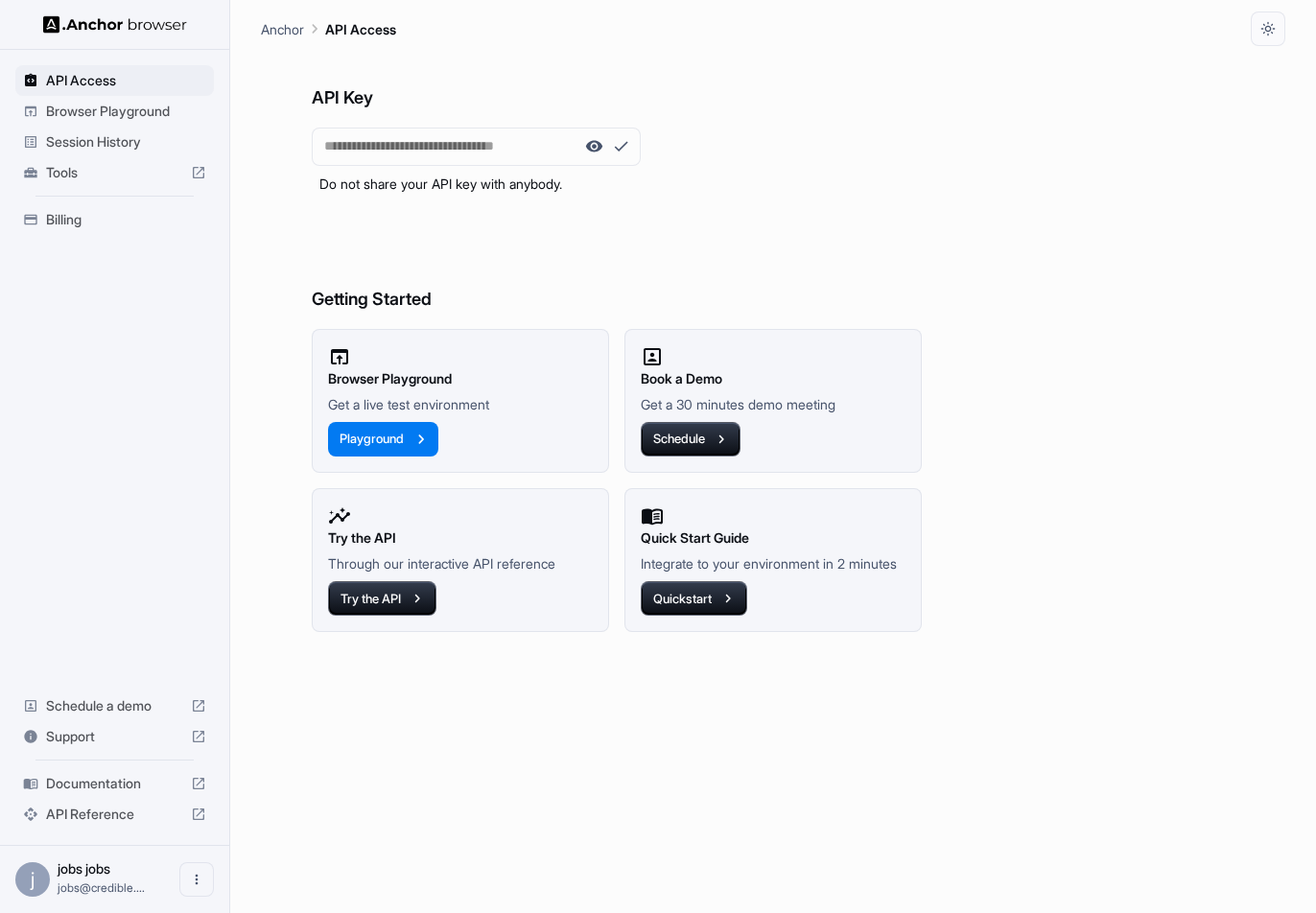 click 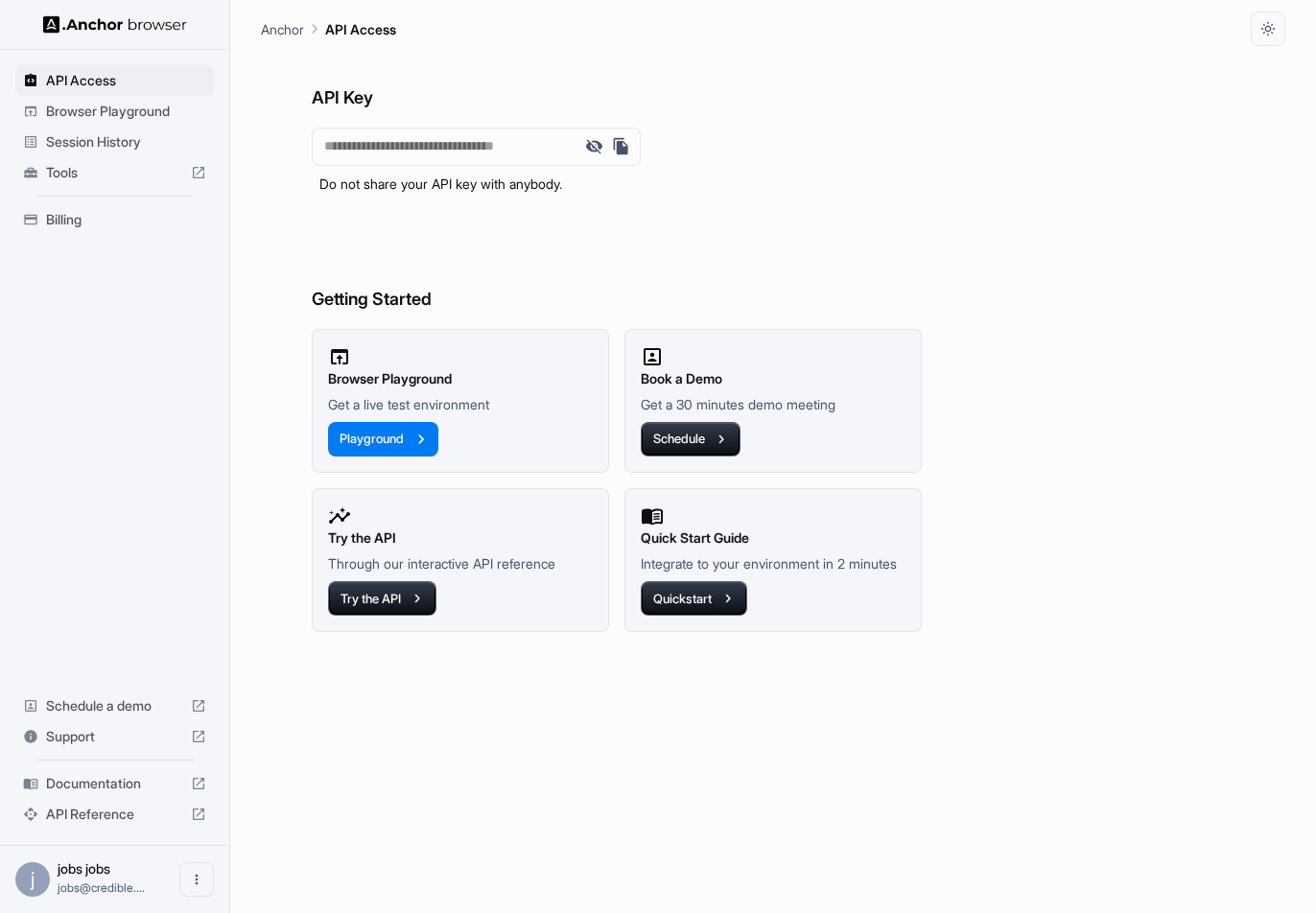 click 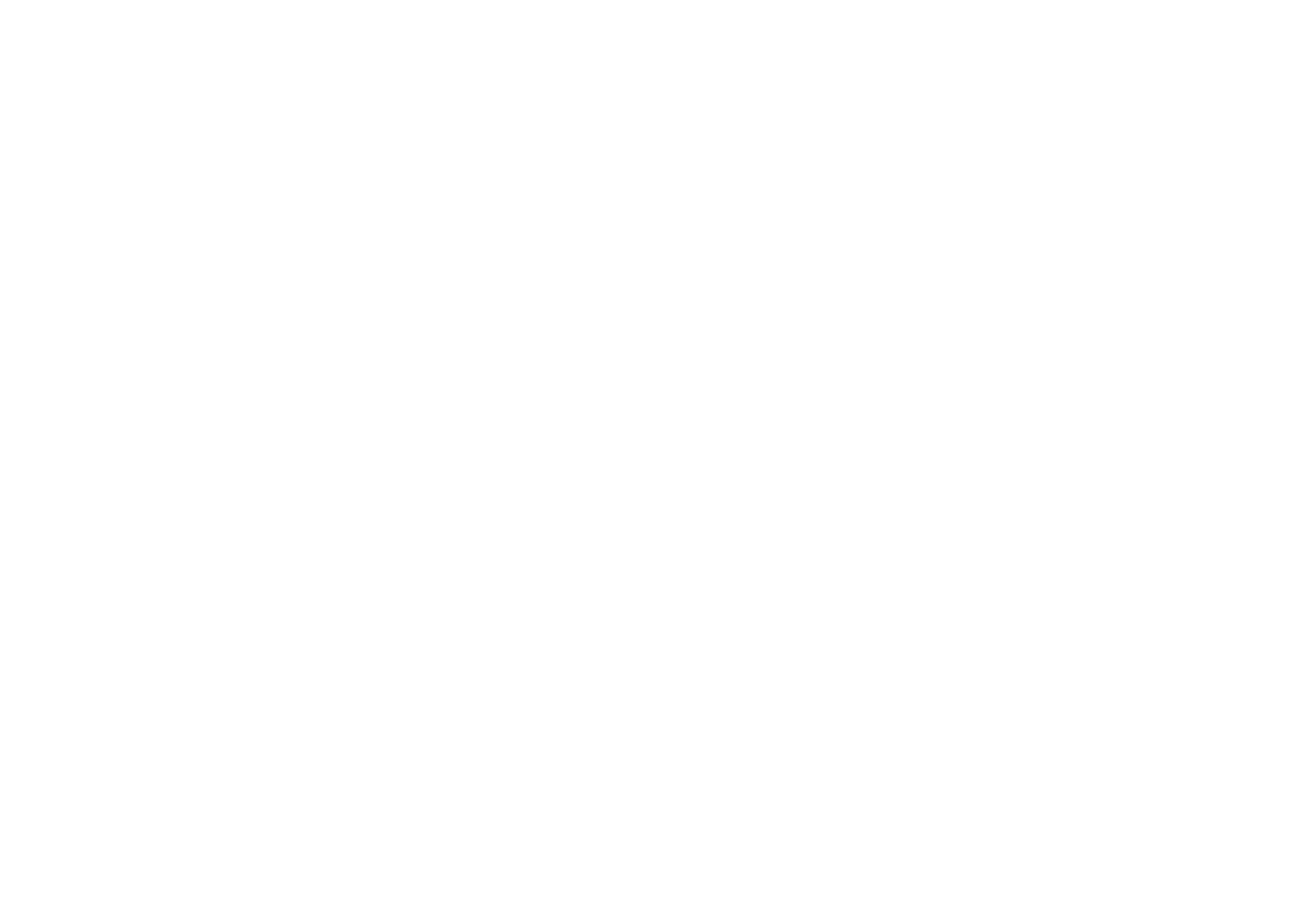 scroll, scrollTop: 0, scrollLeft: 0, axis: both 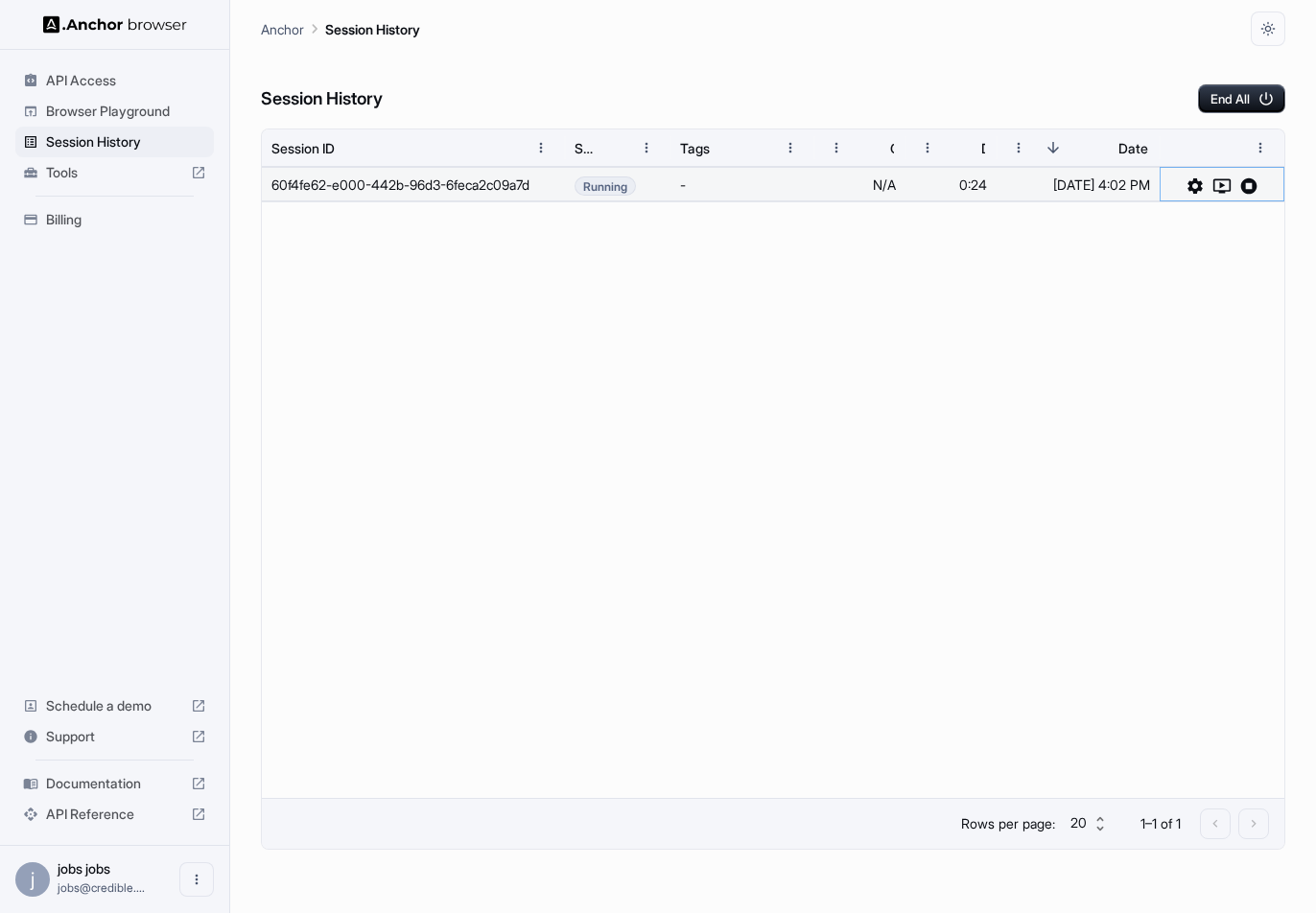 click 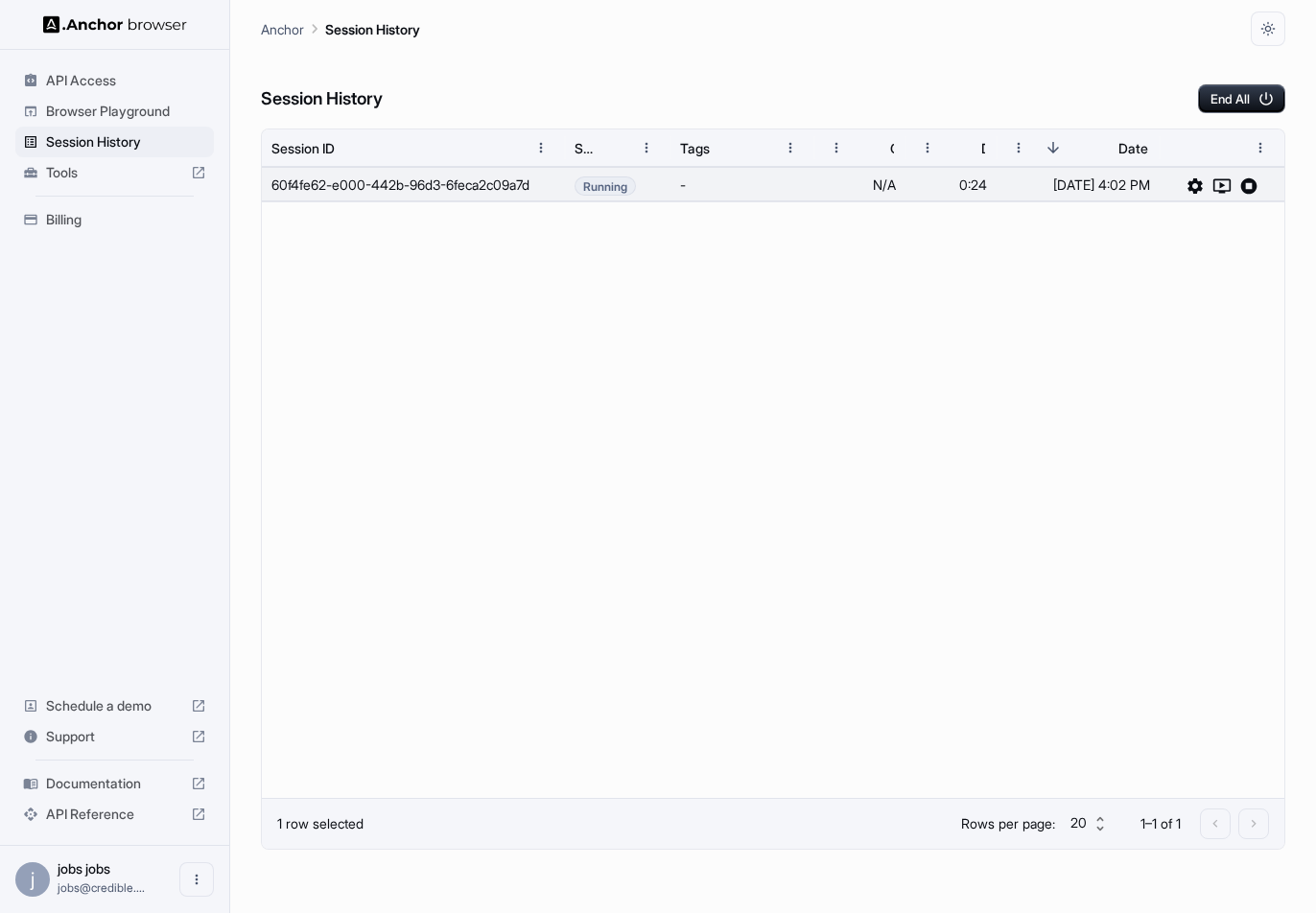 click on "Session History End All" at bounding box center (773, 80) 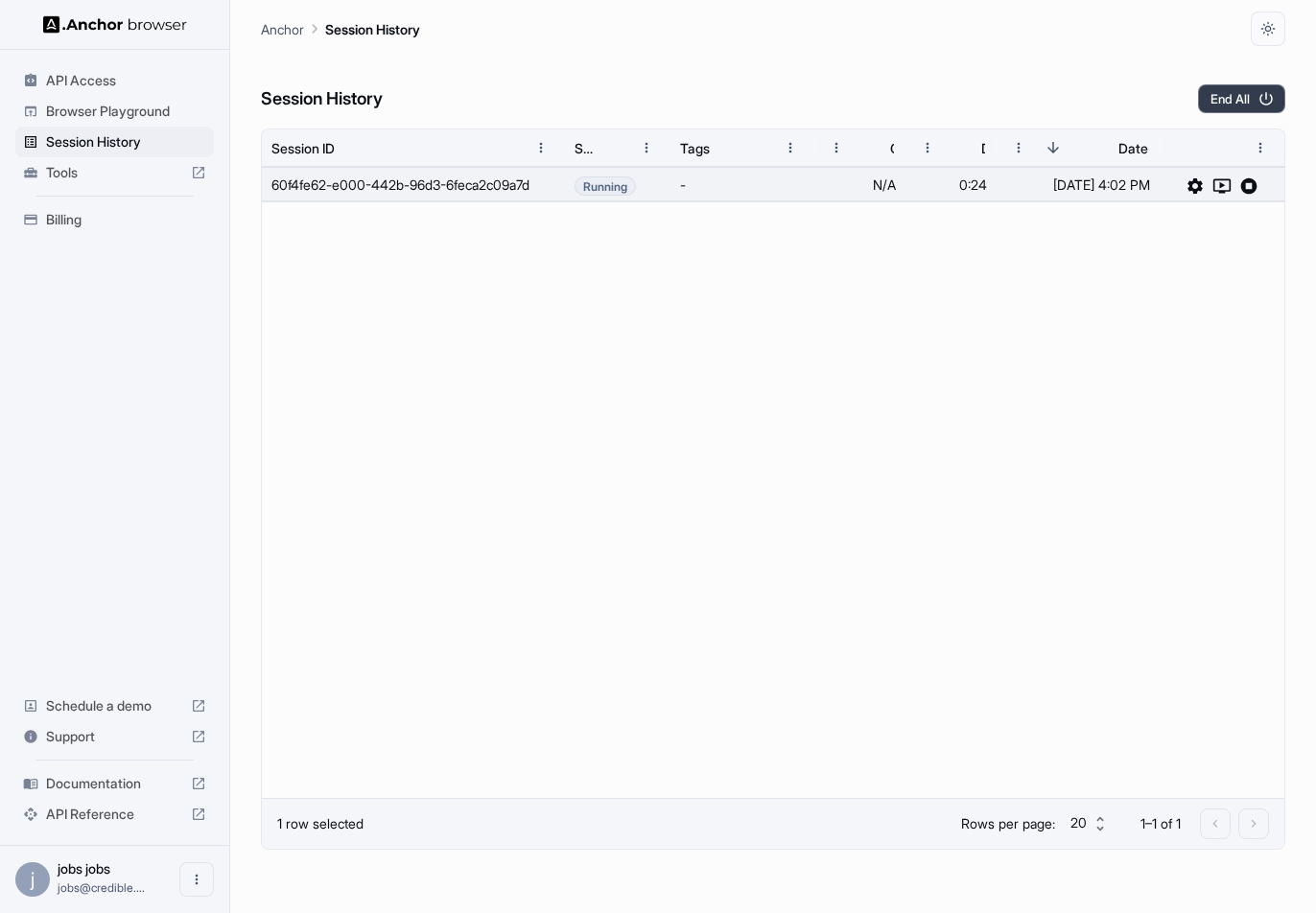 click on "End All" at bounding box center (1241, 99) 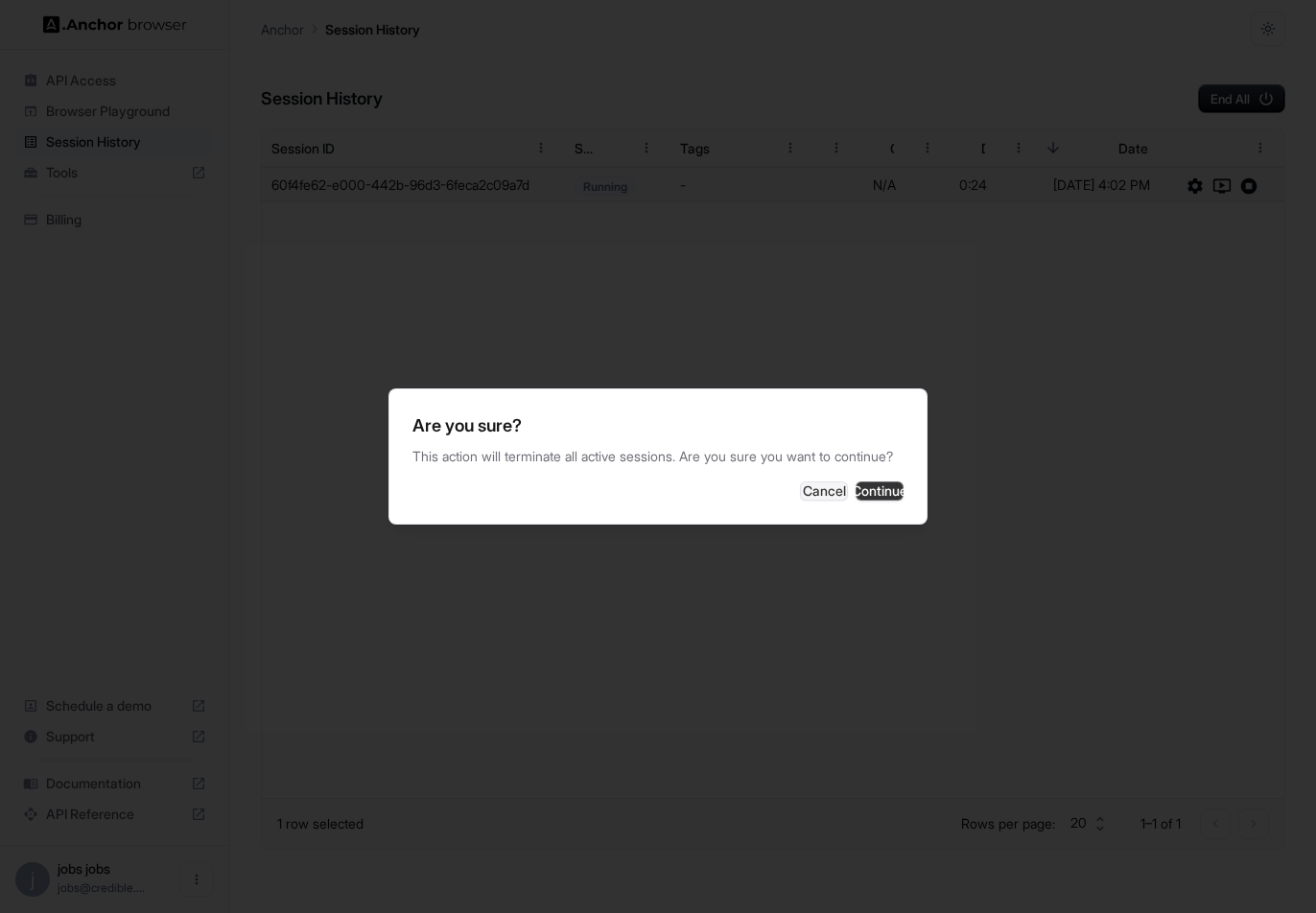 click on "Continue" at bounding box center (880, 491) 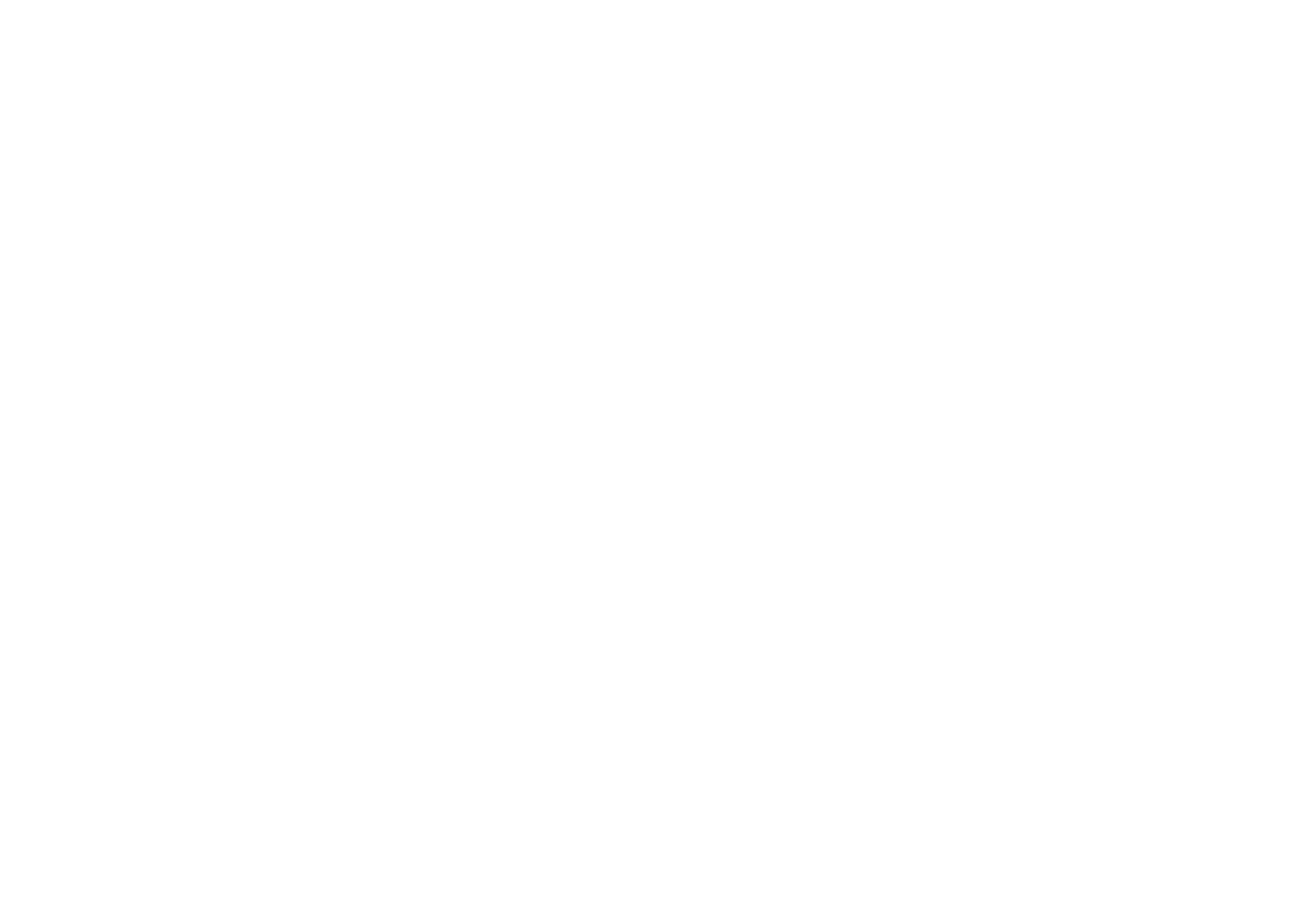 scroll, scrollTop: 0, scrollLeft: 0, axis: both 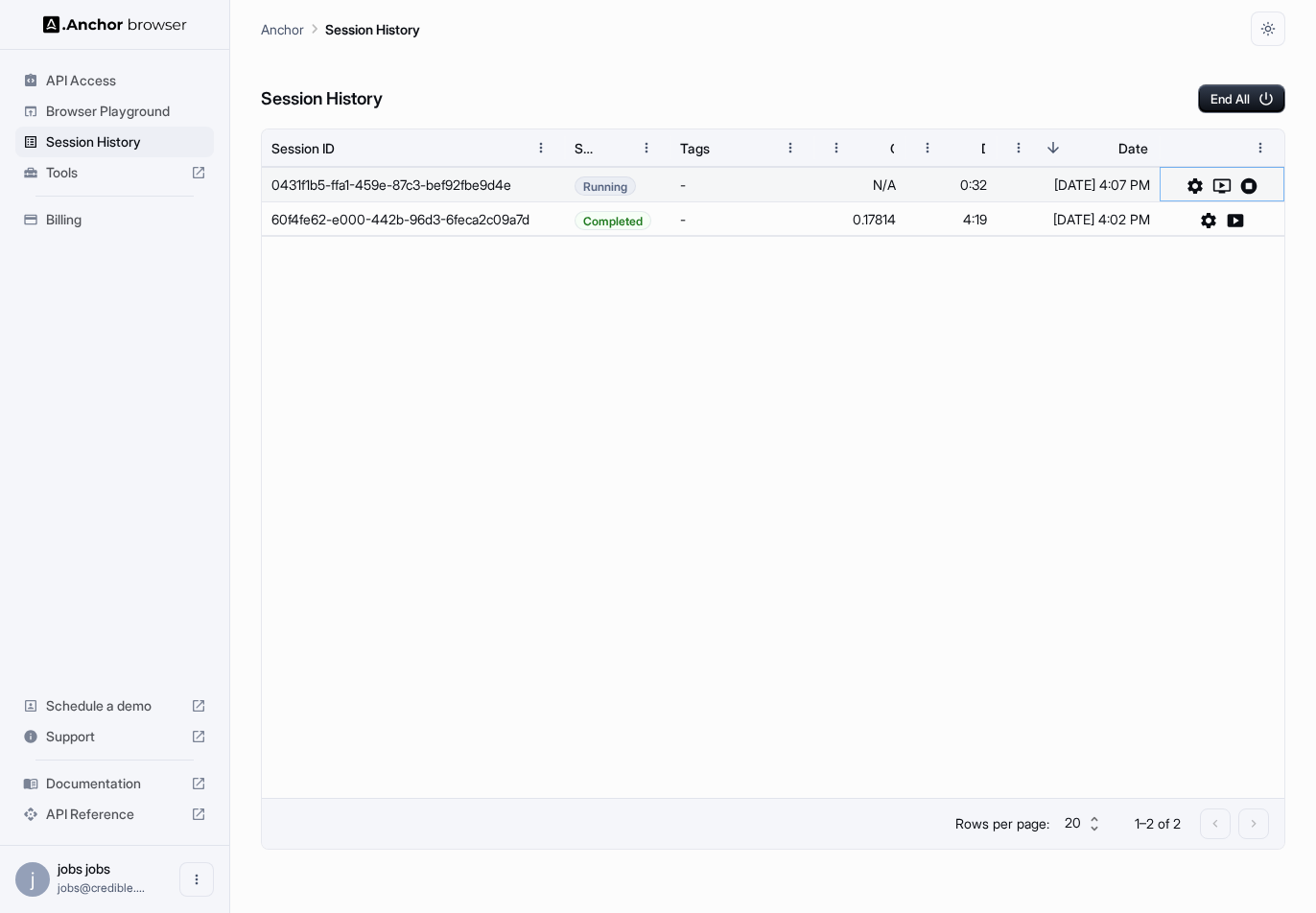 click 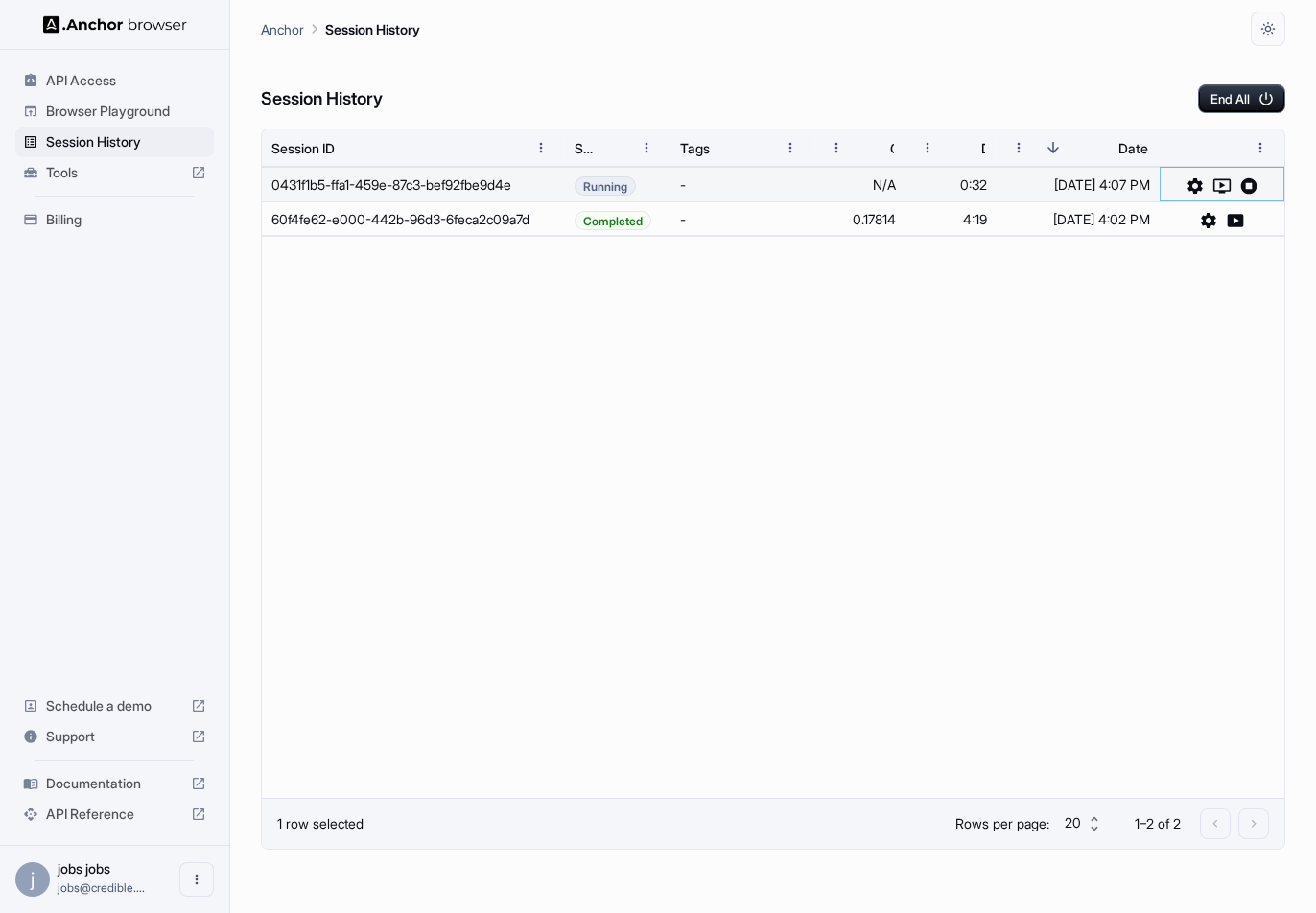 click 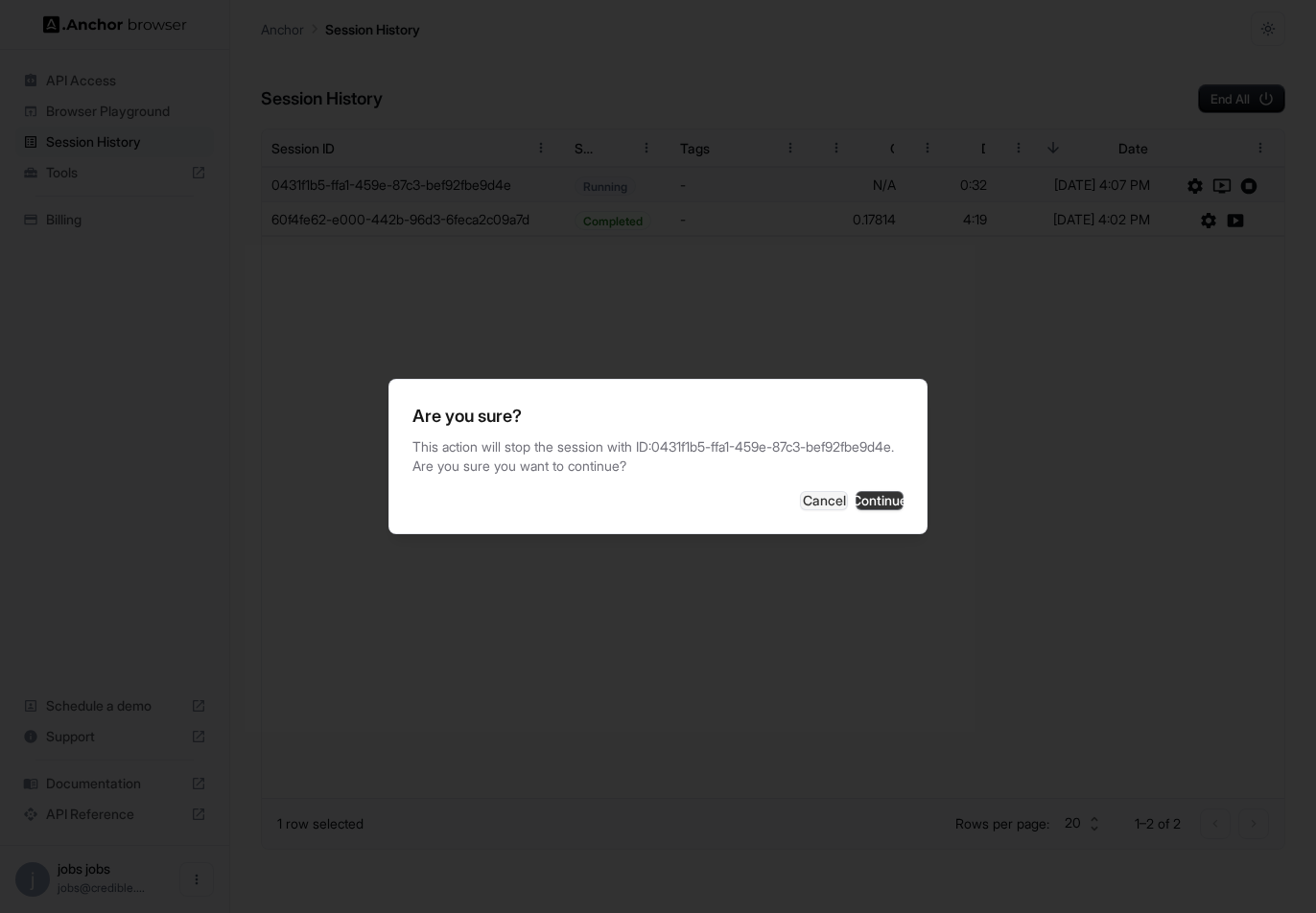 click on "Continue" at bounding box center (880, 501) 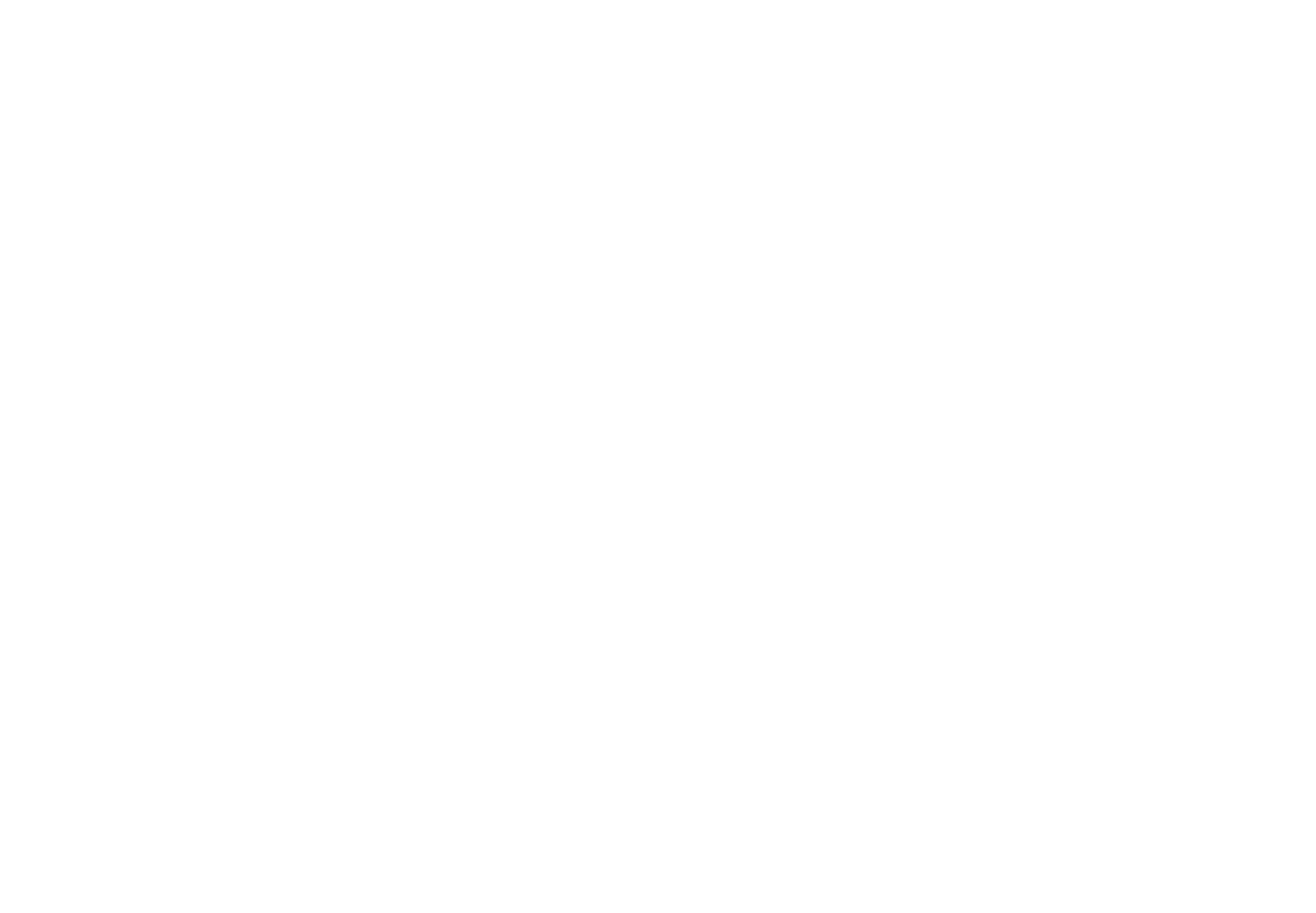 scroll, scrollTop: 0, scrollLeft: 0, axis: both 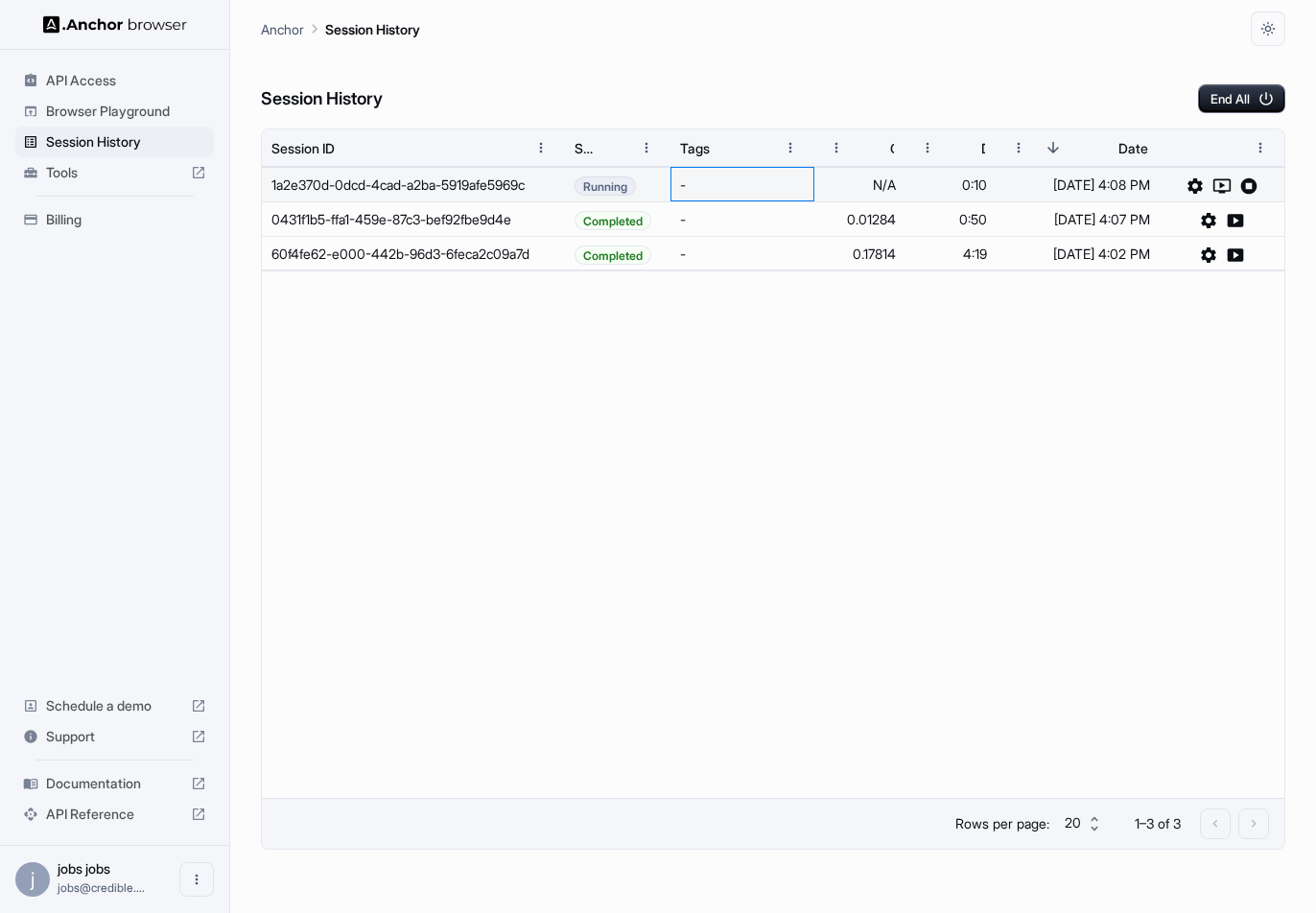 click on "-" at bounding box center [742, 184] 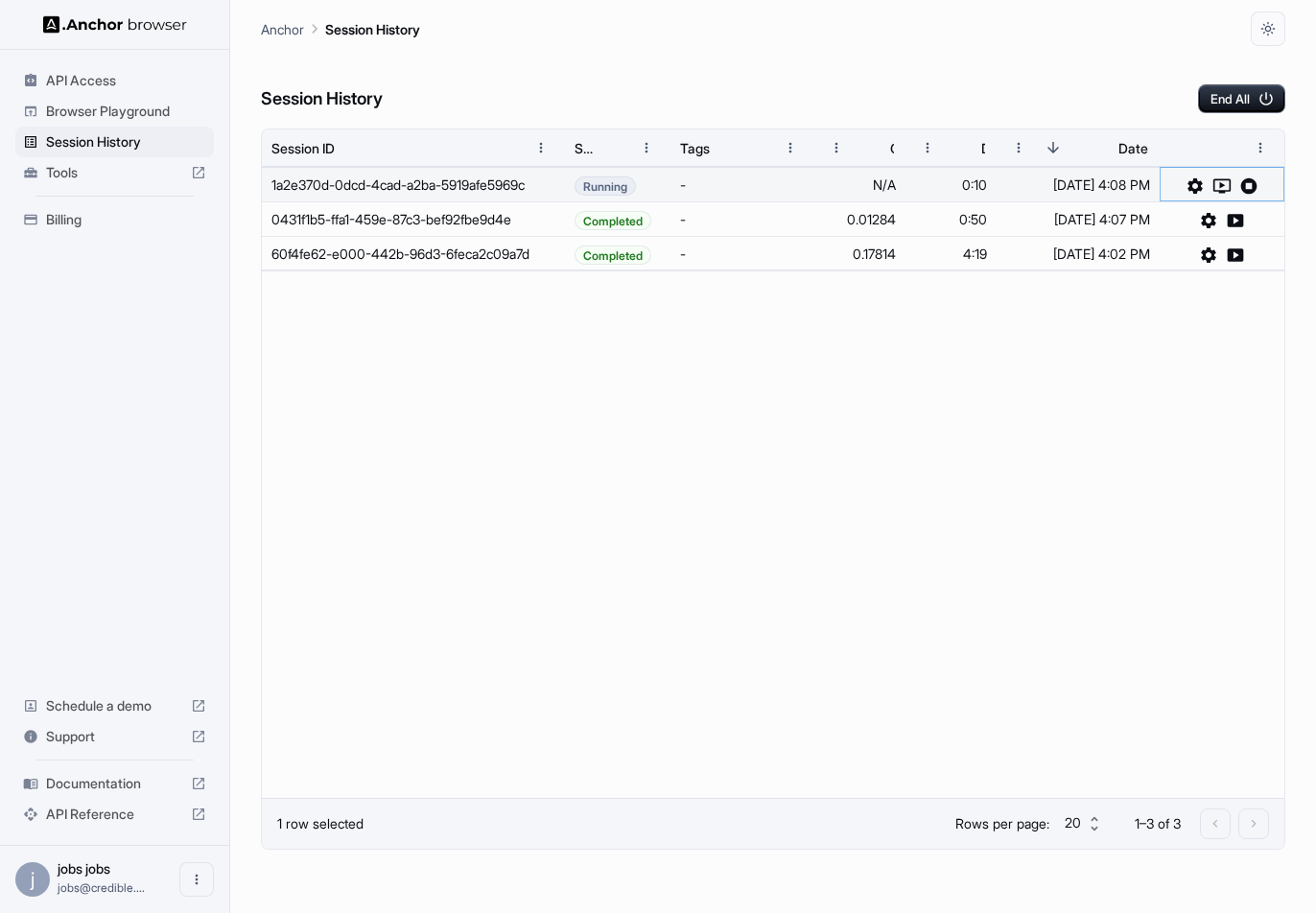 click 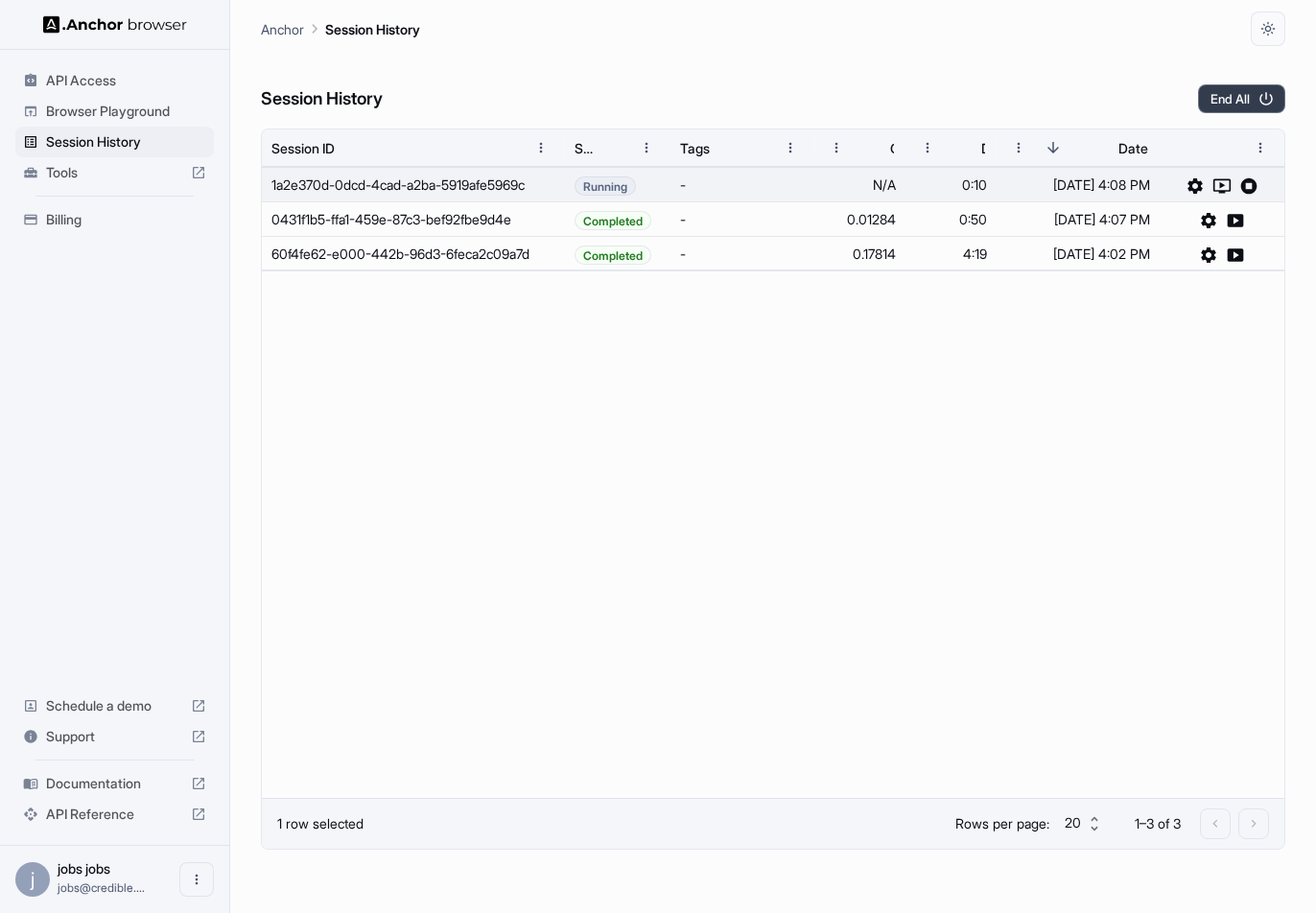 click on "End All" at bounding box center [1241, 99] 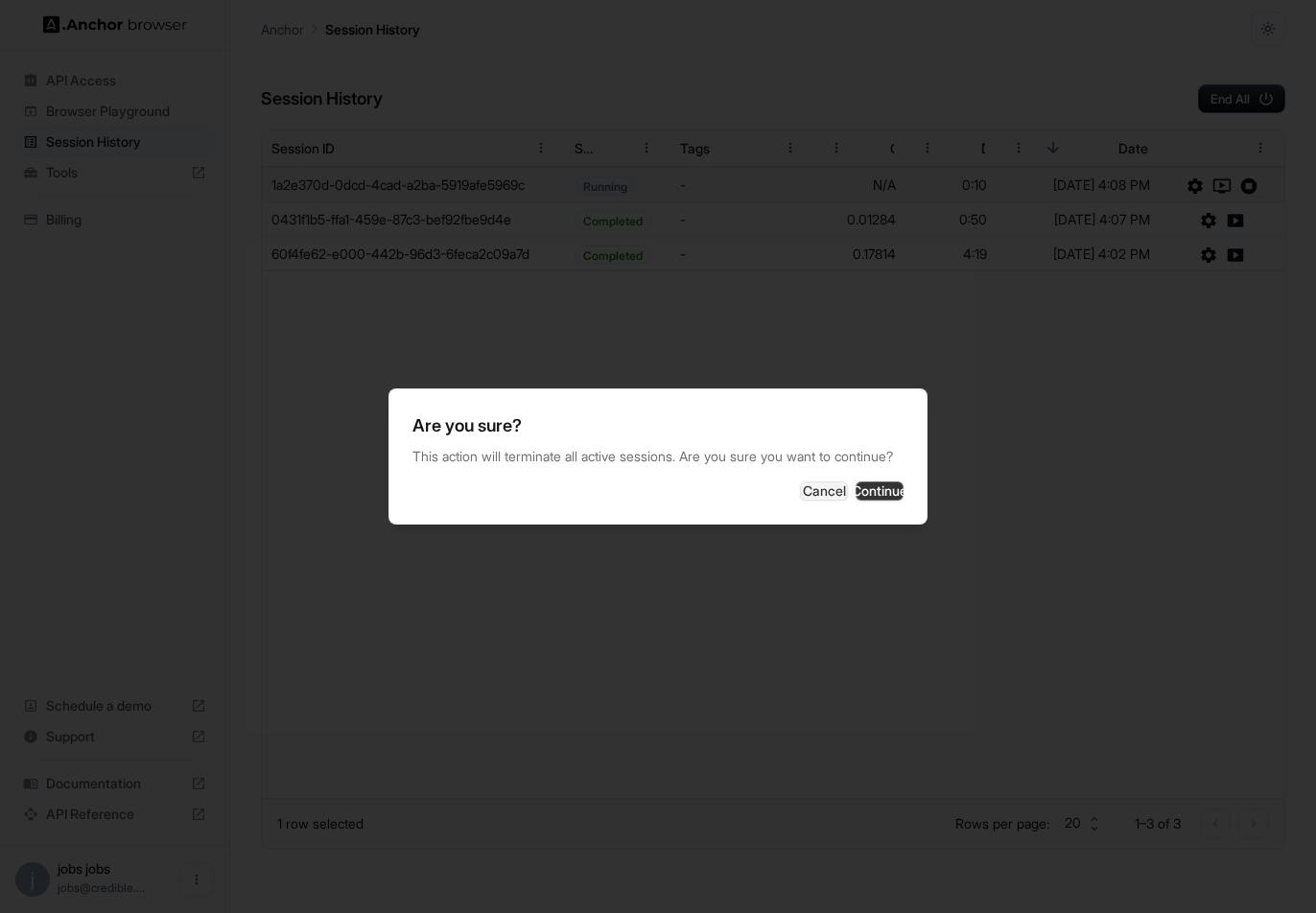 click on "Continue" at bounding box center [880, 491] 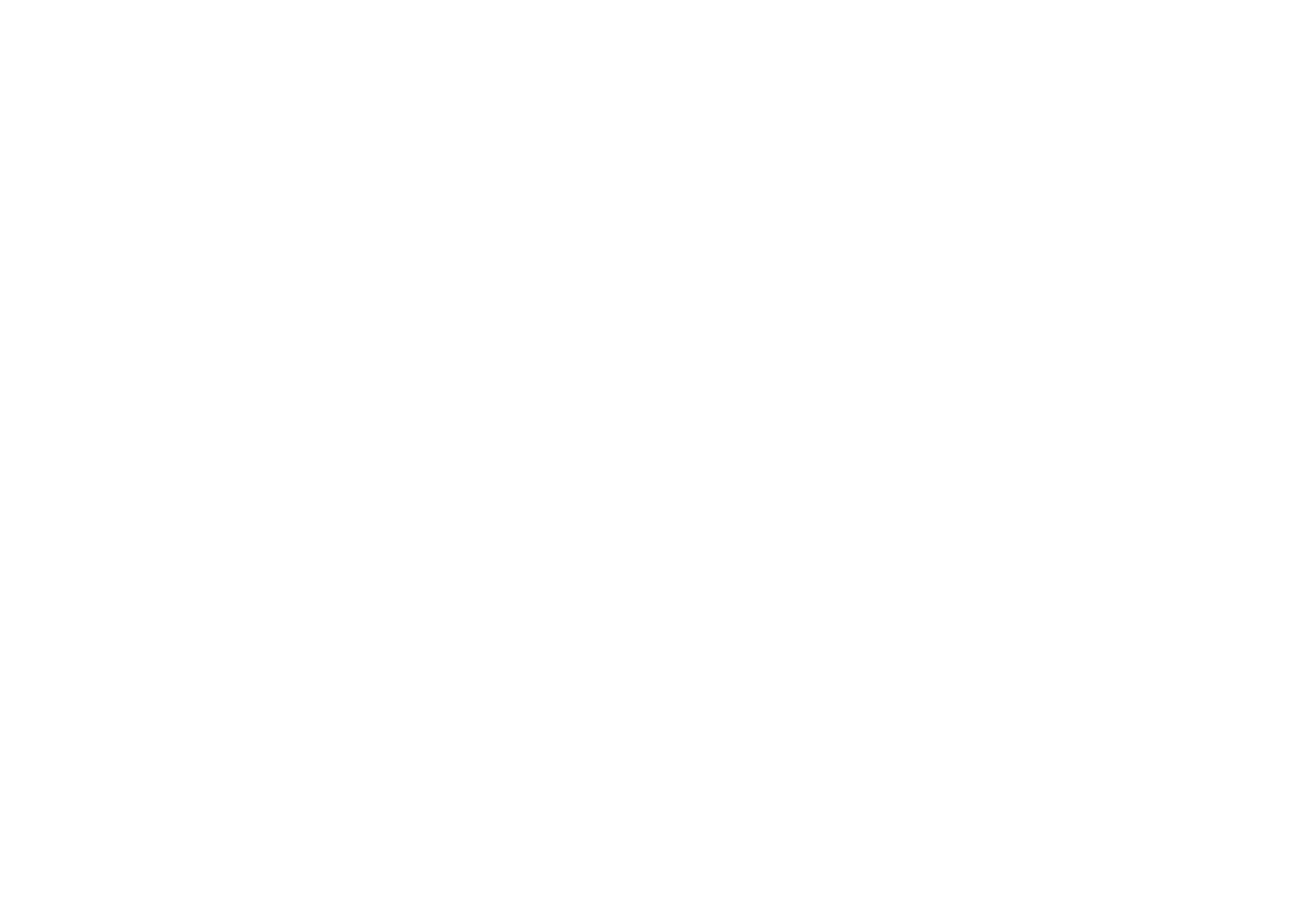 scroll, scrollTop: 0, scrollLeft: 0, axis: both 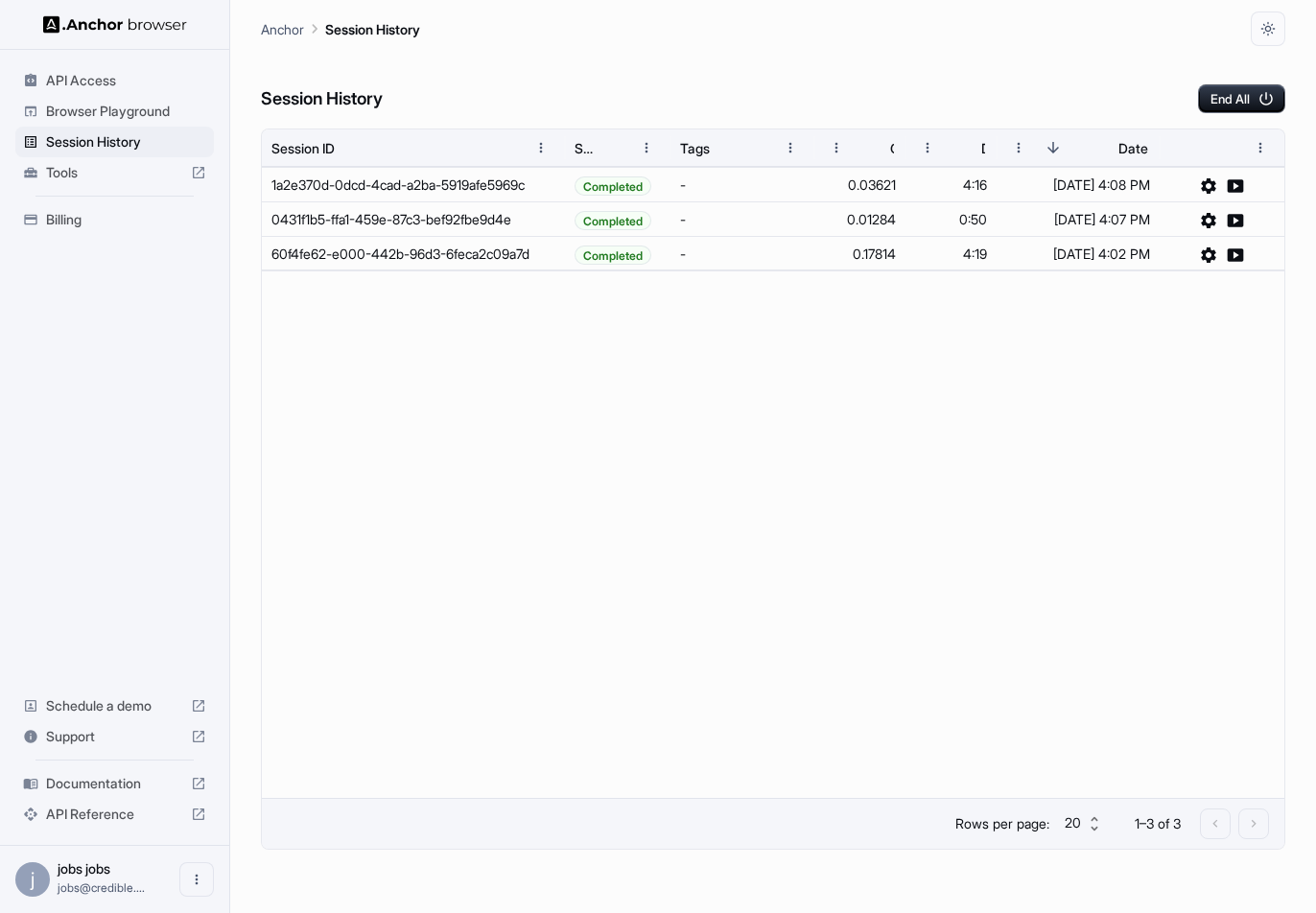 click at bounding box center (773, 534) 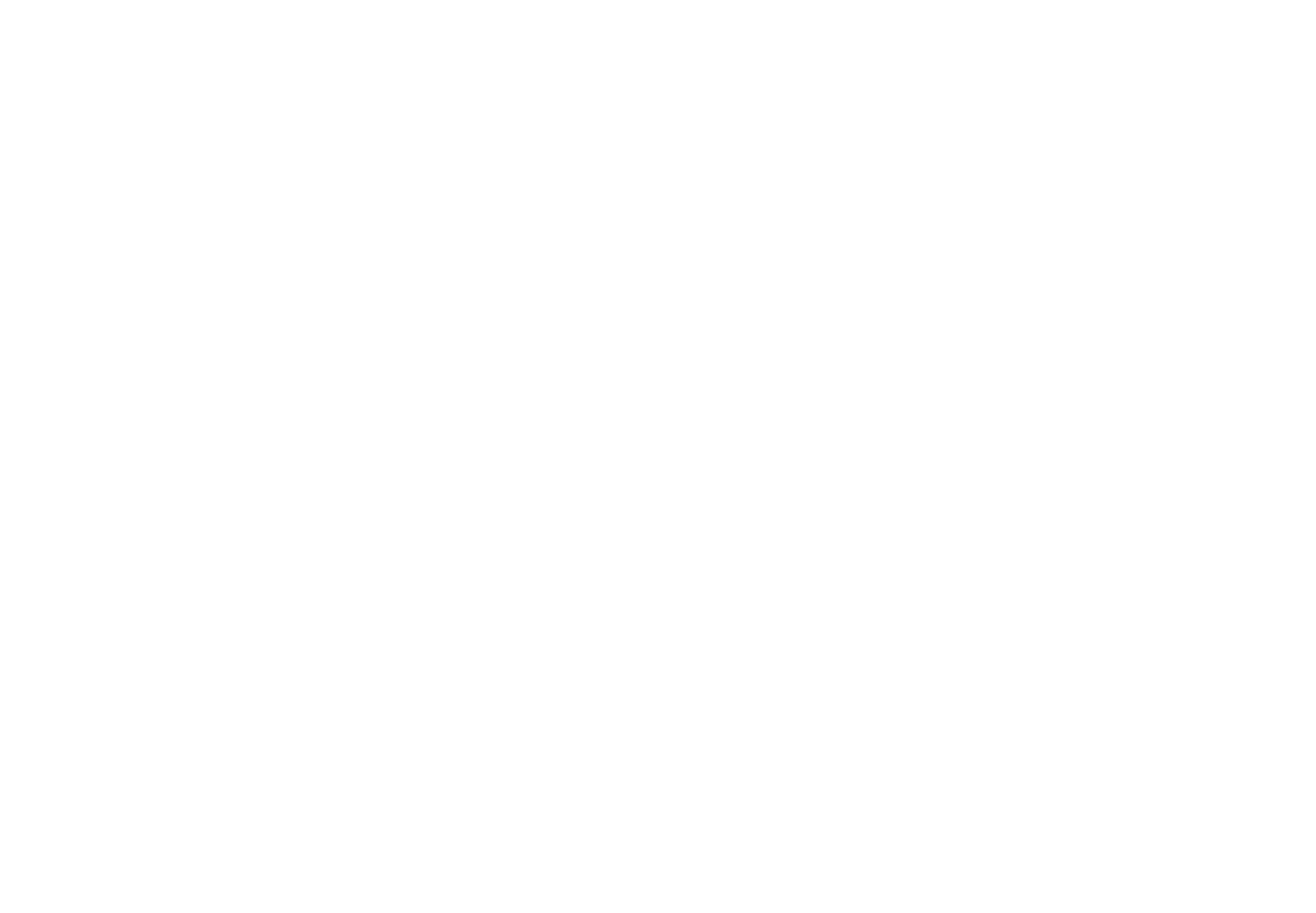 scroll, scrollTop: 0, scrollLeft: 0, axis: both 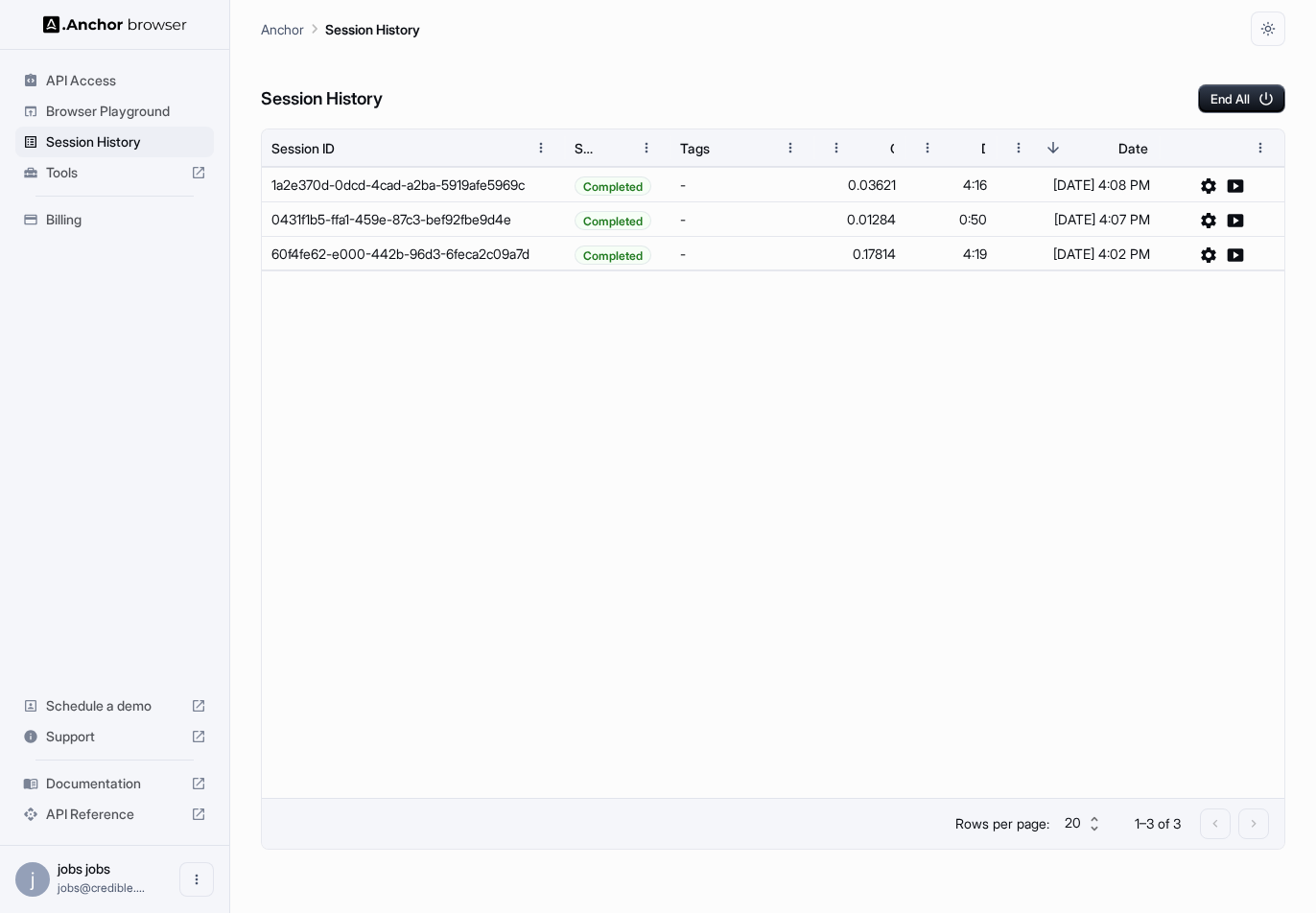 click on "Browser Playground" at bounding box center [126, 111] 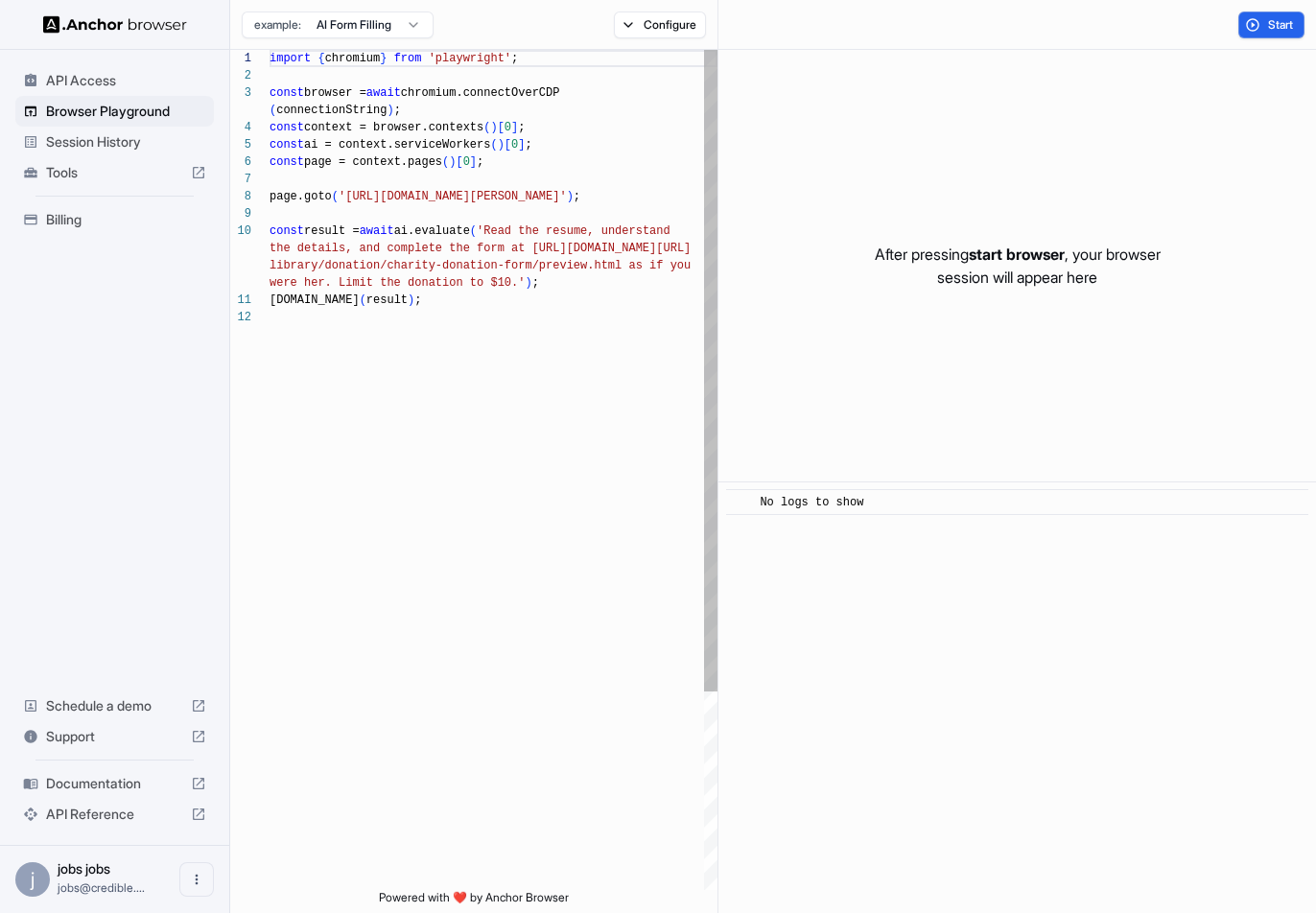 scroll, scrollTop: 155, scrollLeft: 0, axis: vertical 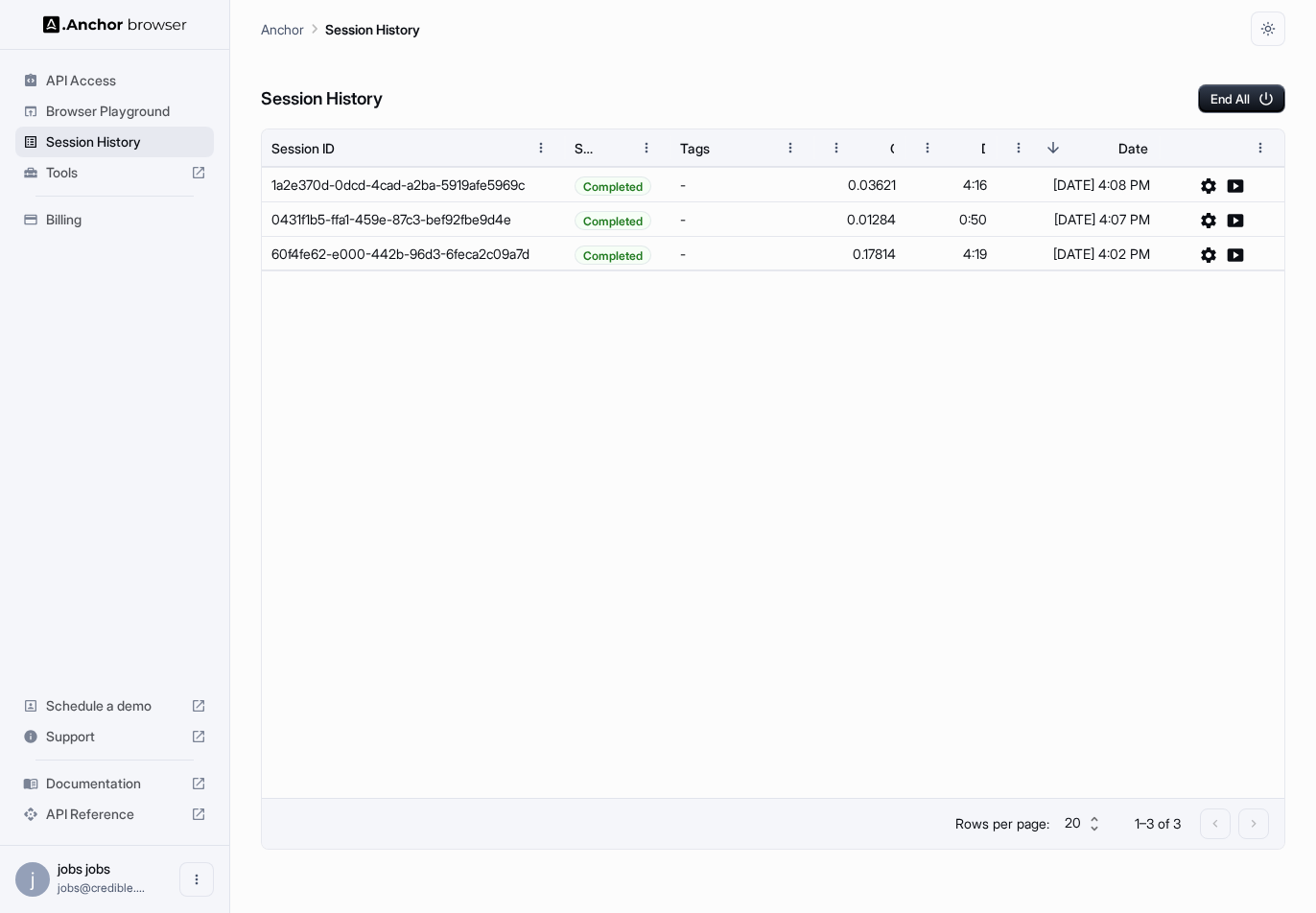 click on "Session History" at bounding box center (126, 142) 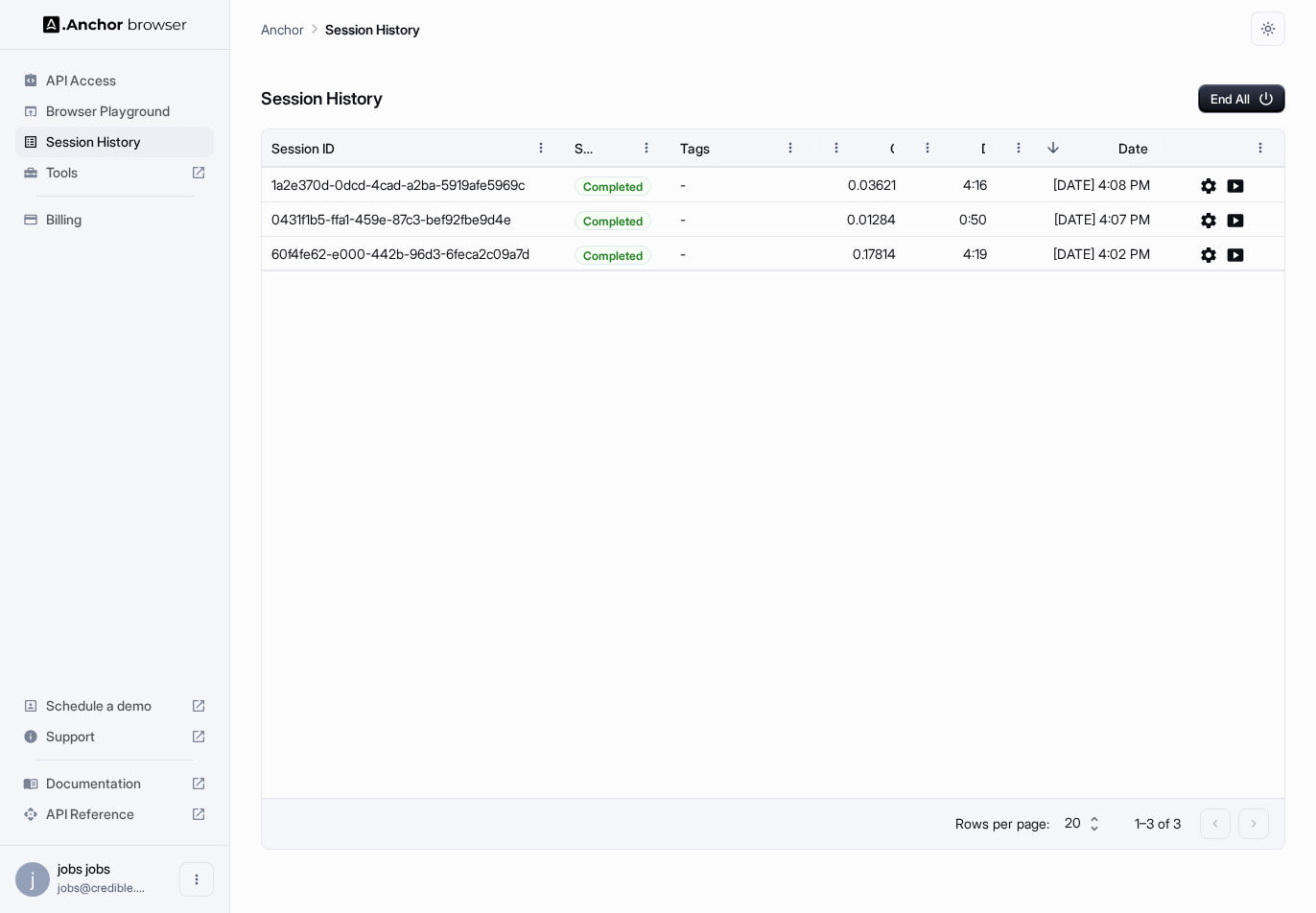 click on "Browser Playground" at bounding box center (126, 111) 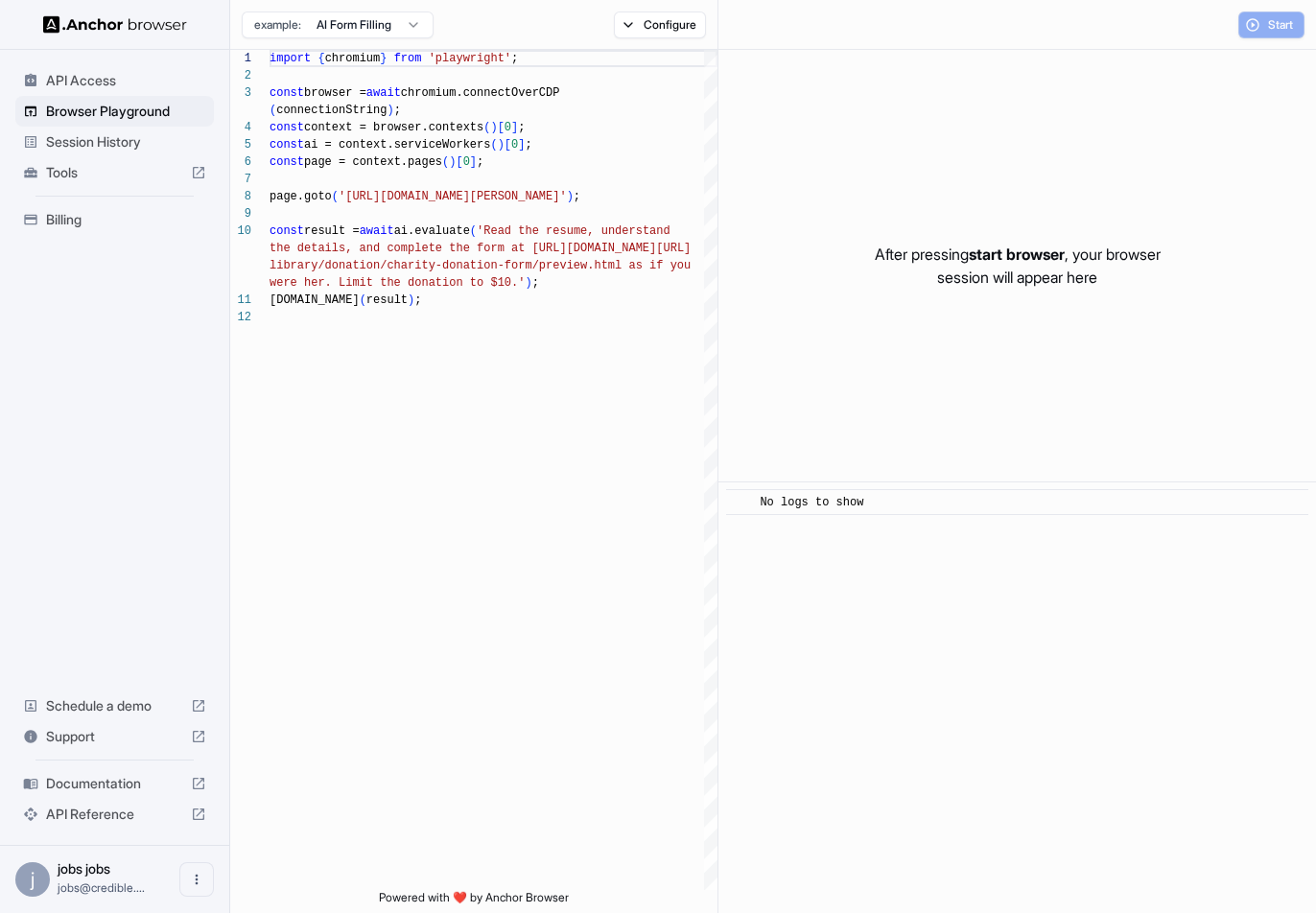scroll, scrollTop: 155, scrollLeft: 0, axis: vertical 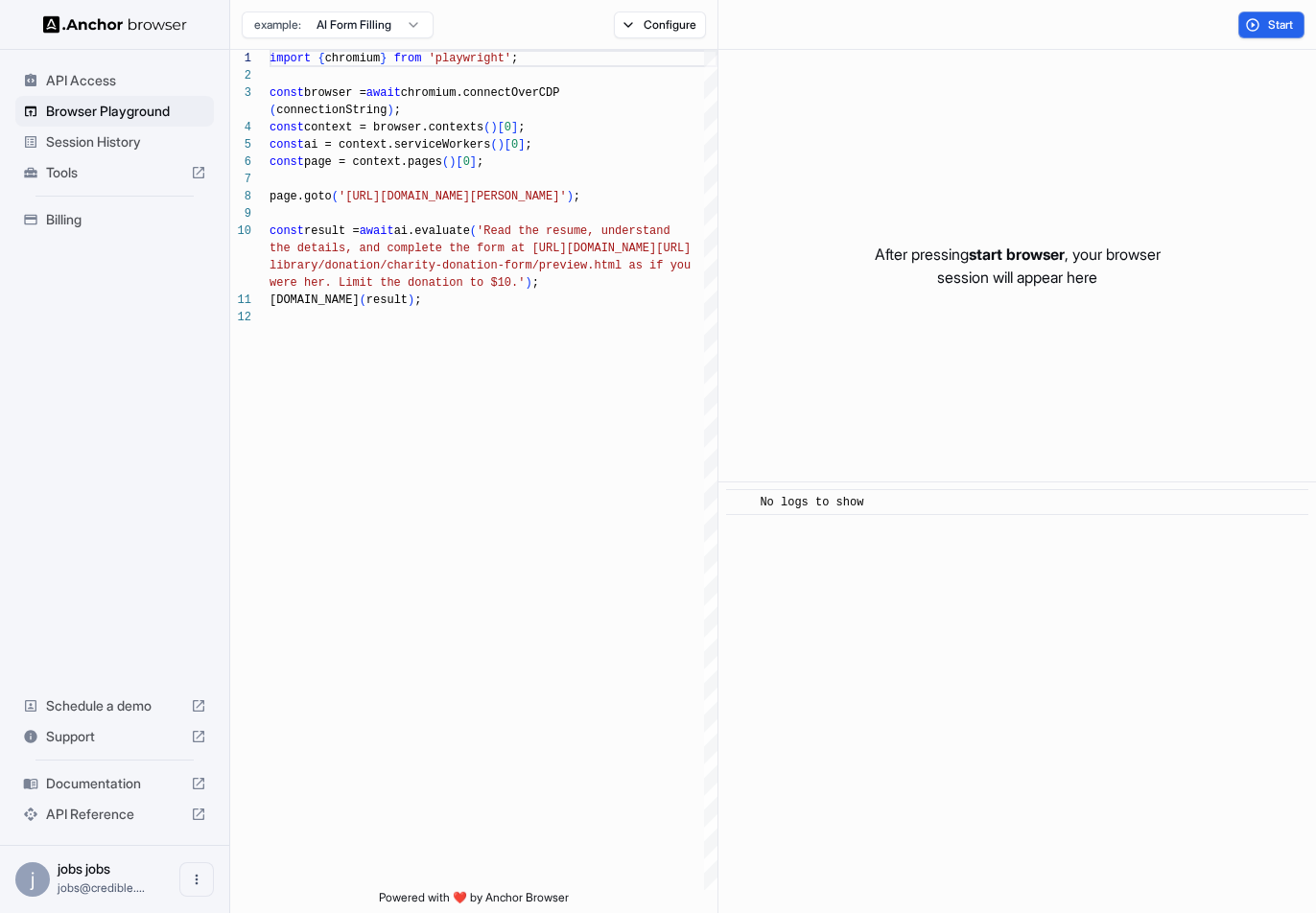 click on "Session History" at bounding box center (126, 142) 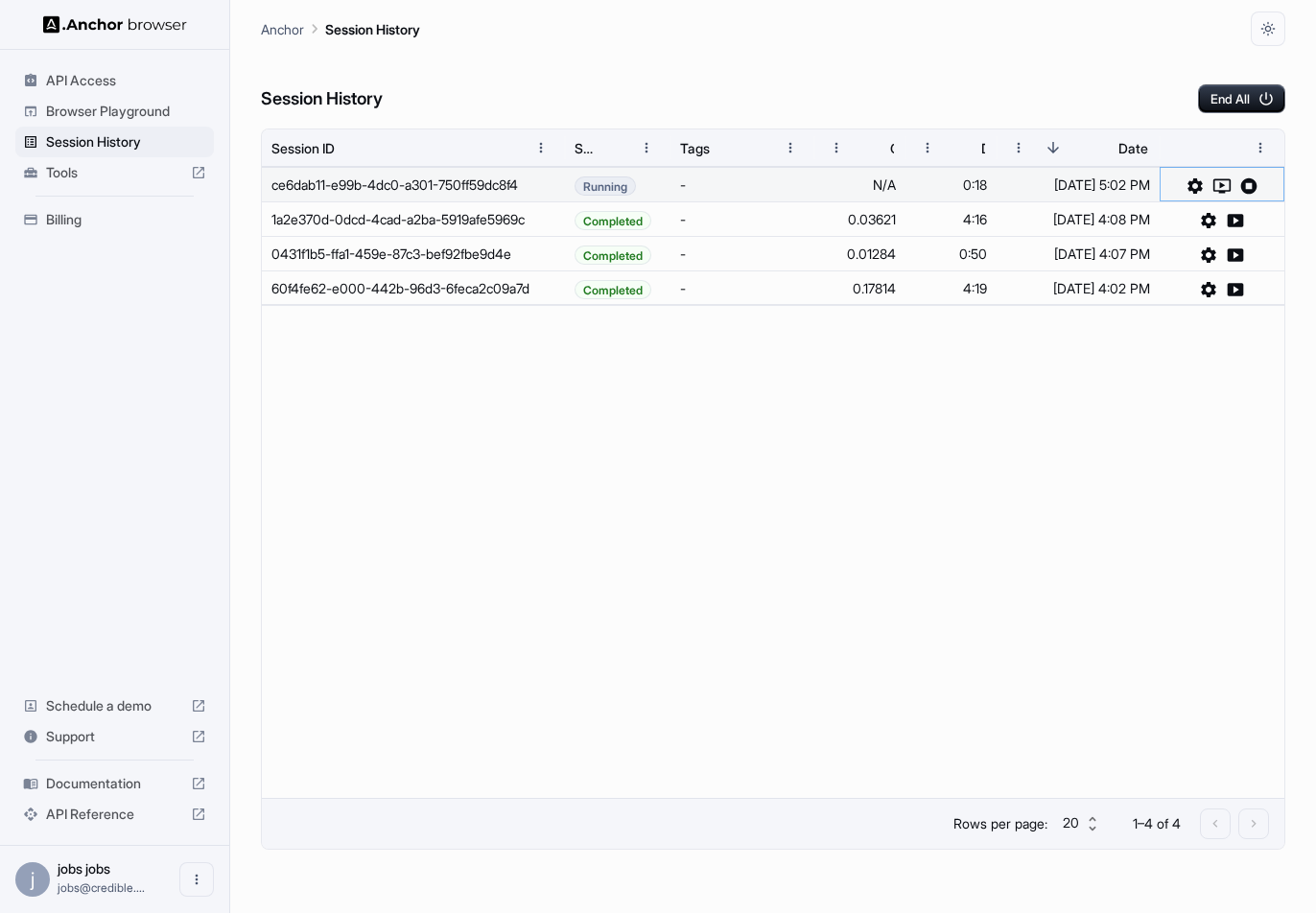 click 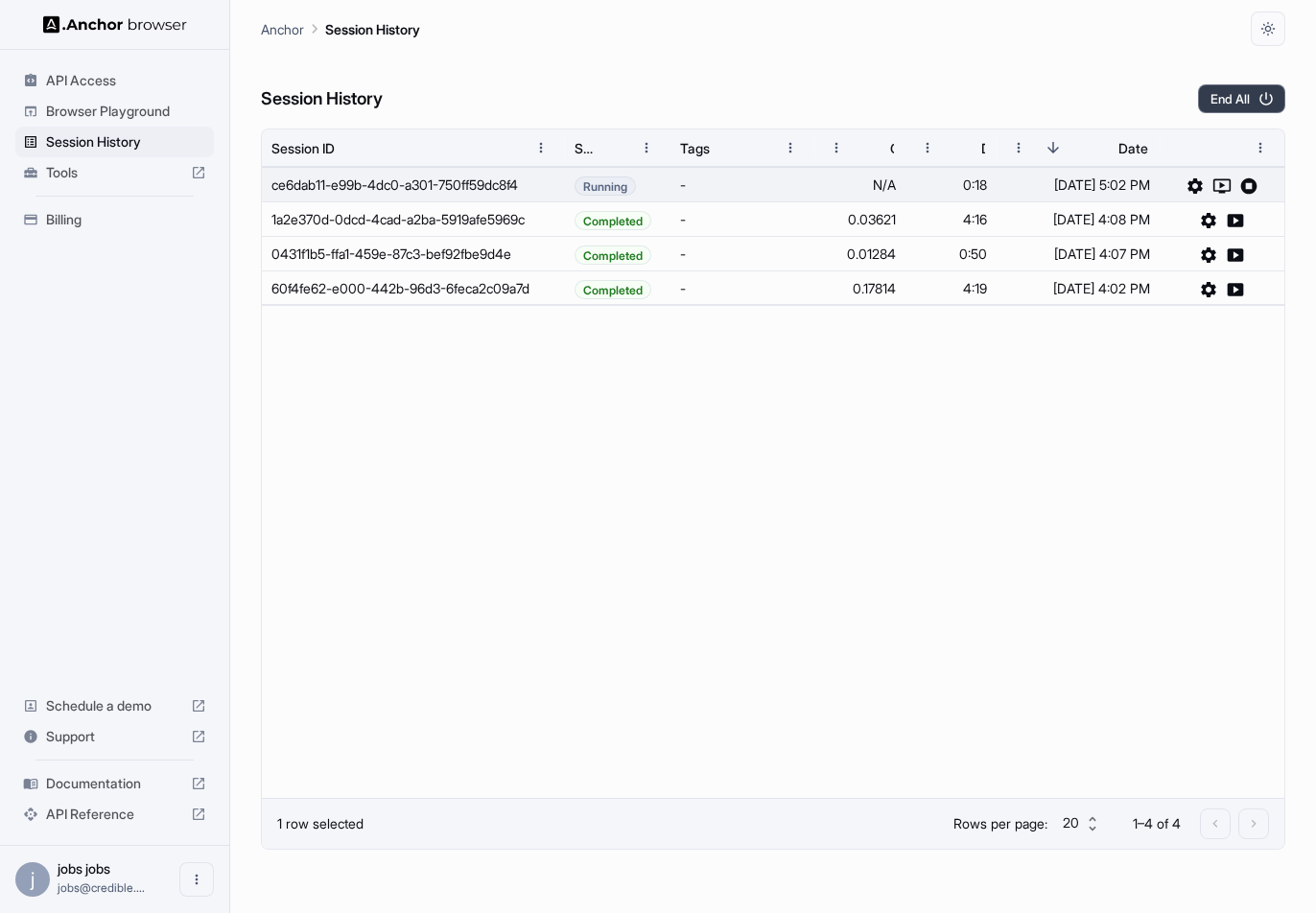 click on "End All" at bounding box center (1241, 99) 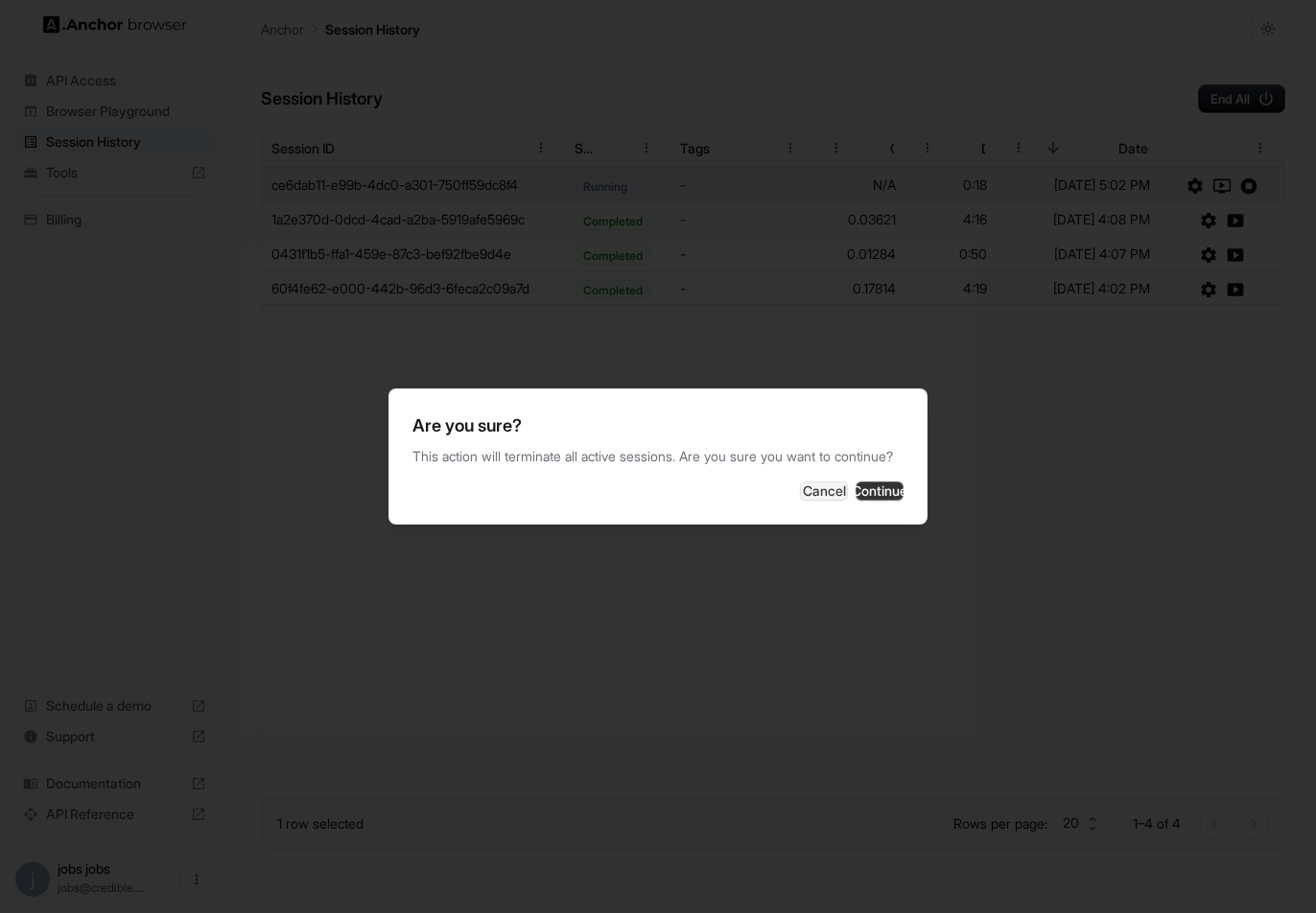 click on "Continue" at bounding box center [880, 491] 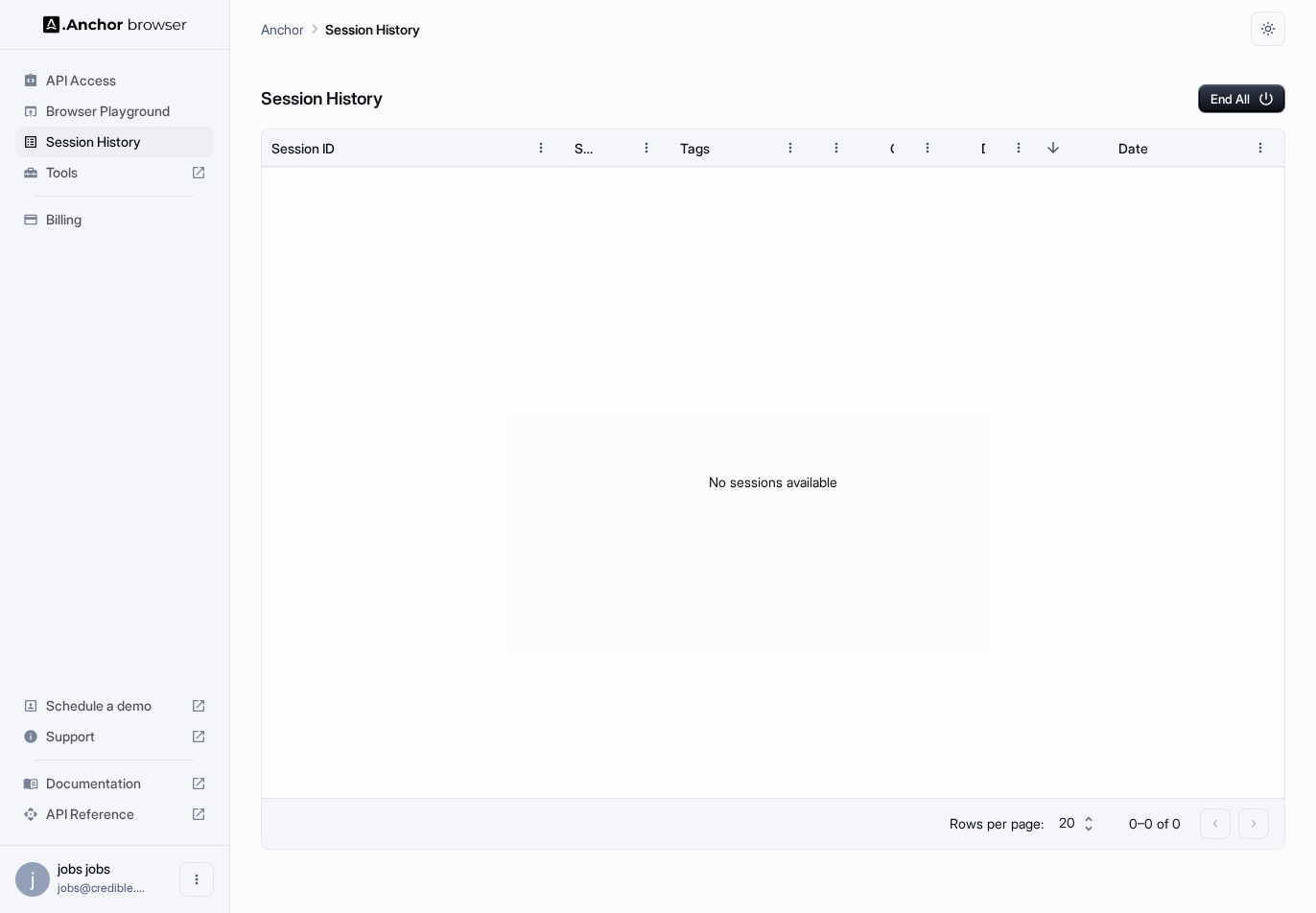 scroll, scrollTop: 0, scrollLeft: 0, axis: both 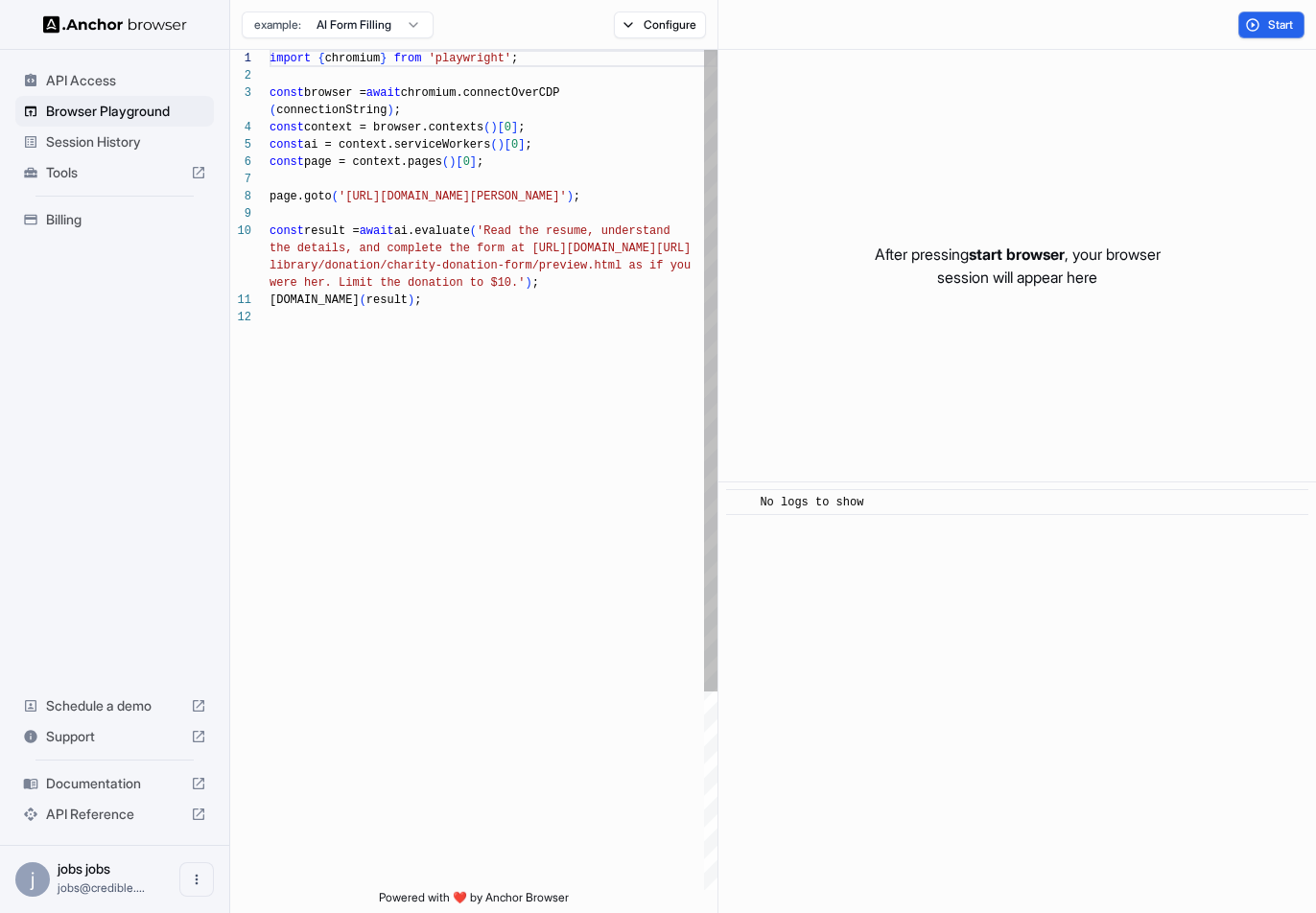 click on "Session History" at bounding box center (126, 142) 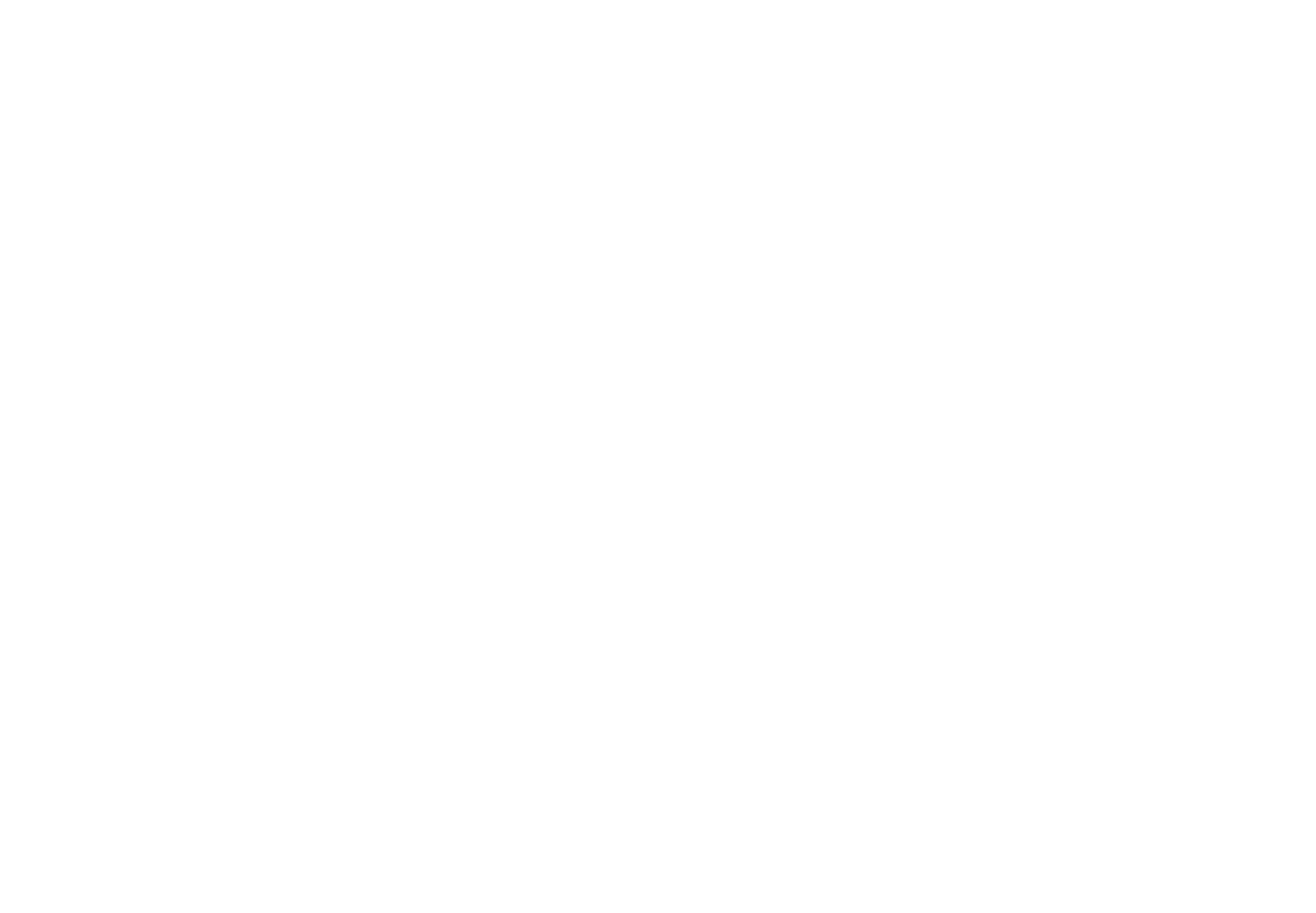scroll, scrollTop: 0, scrollLeft: 0, axis: both 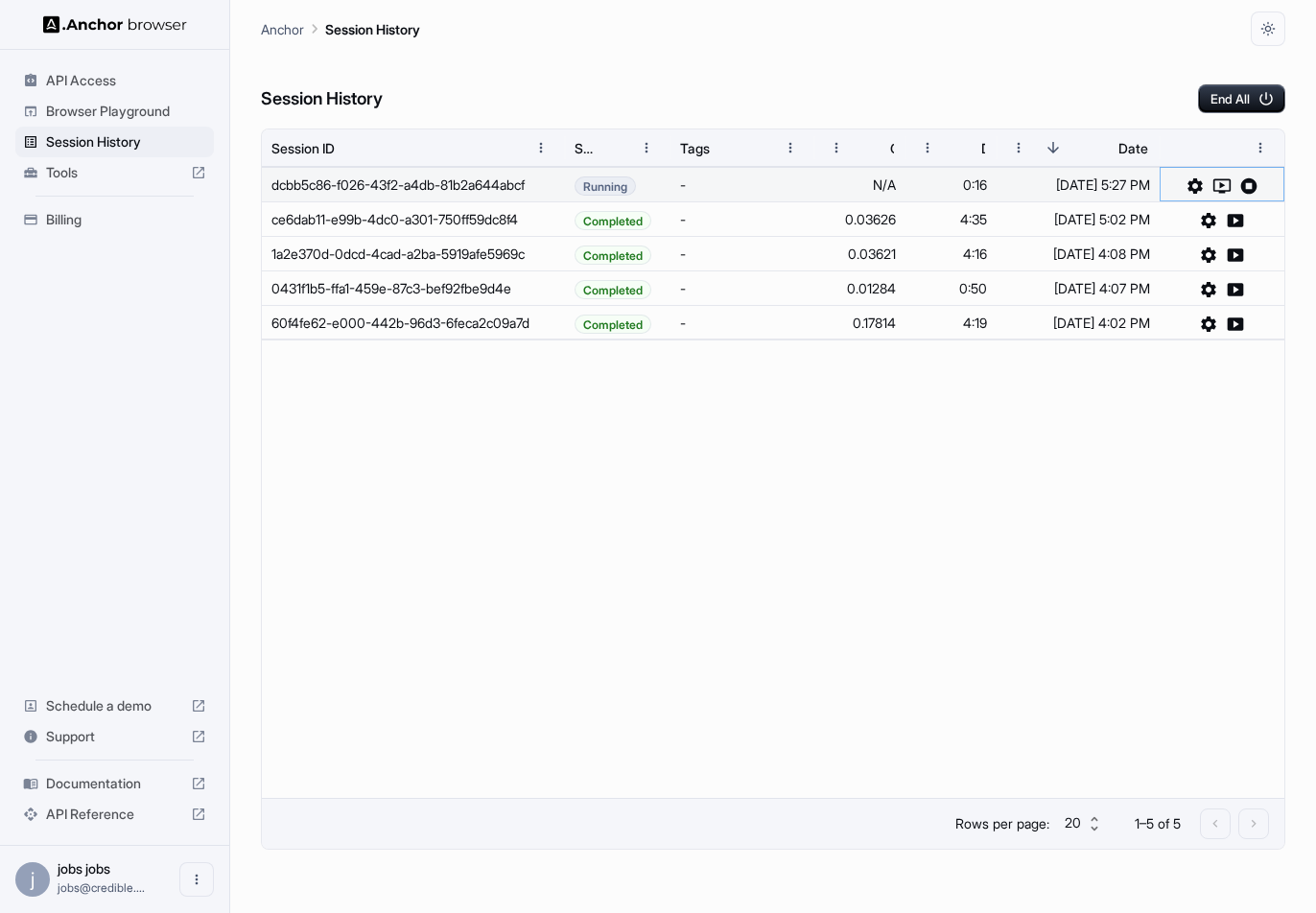 click 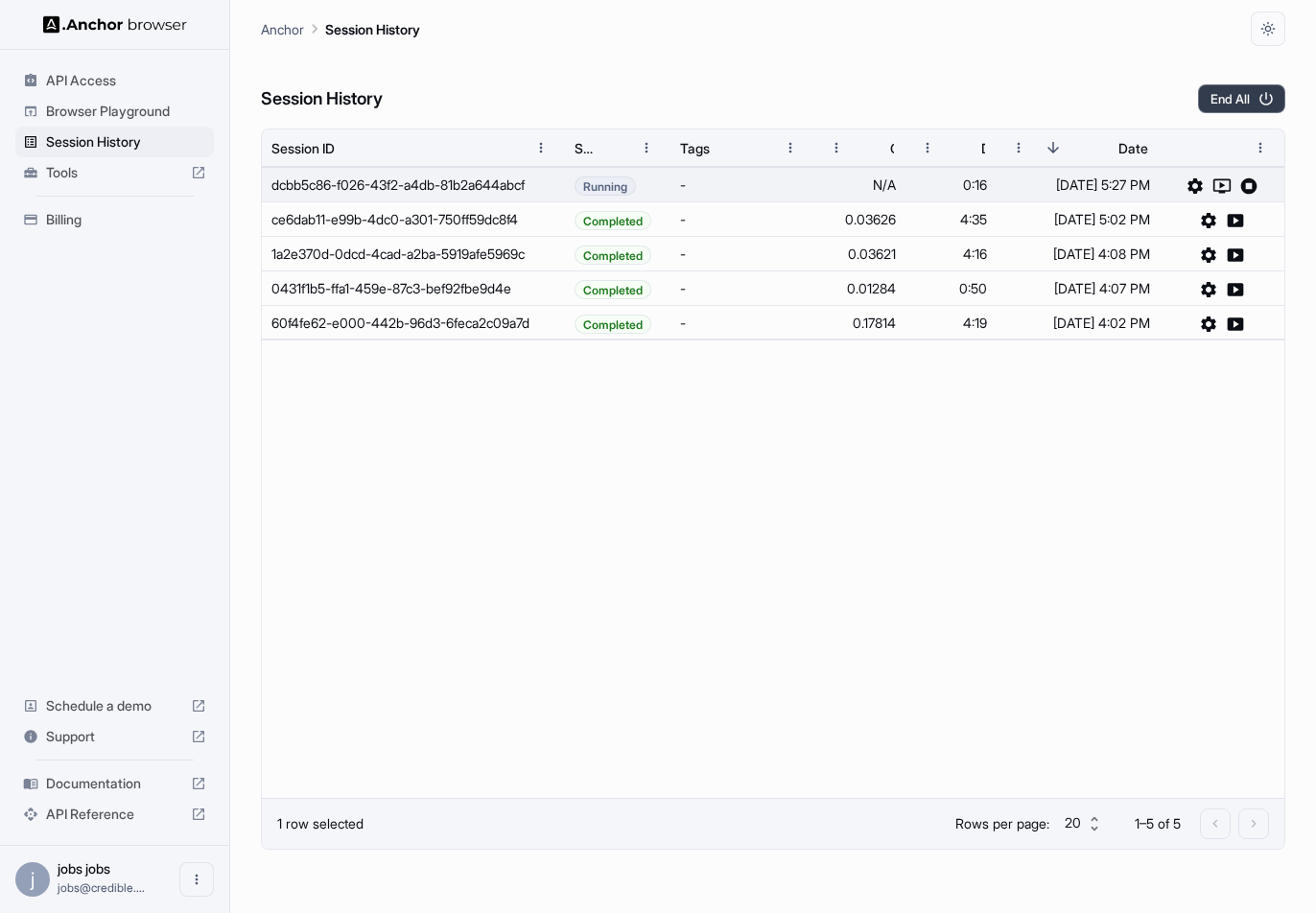 click on "End All" at bounding box center (1241, 99) 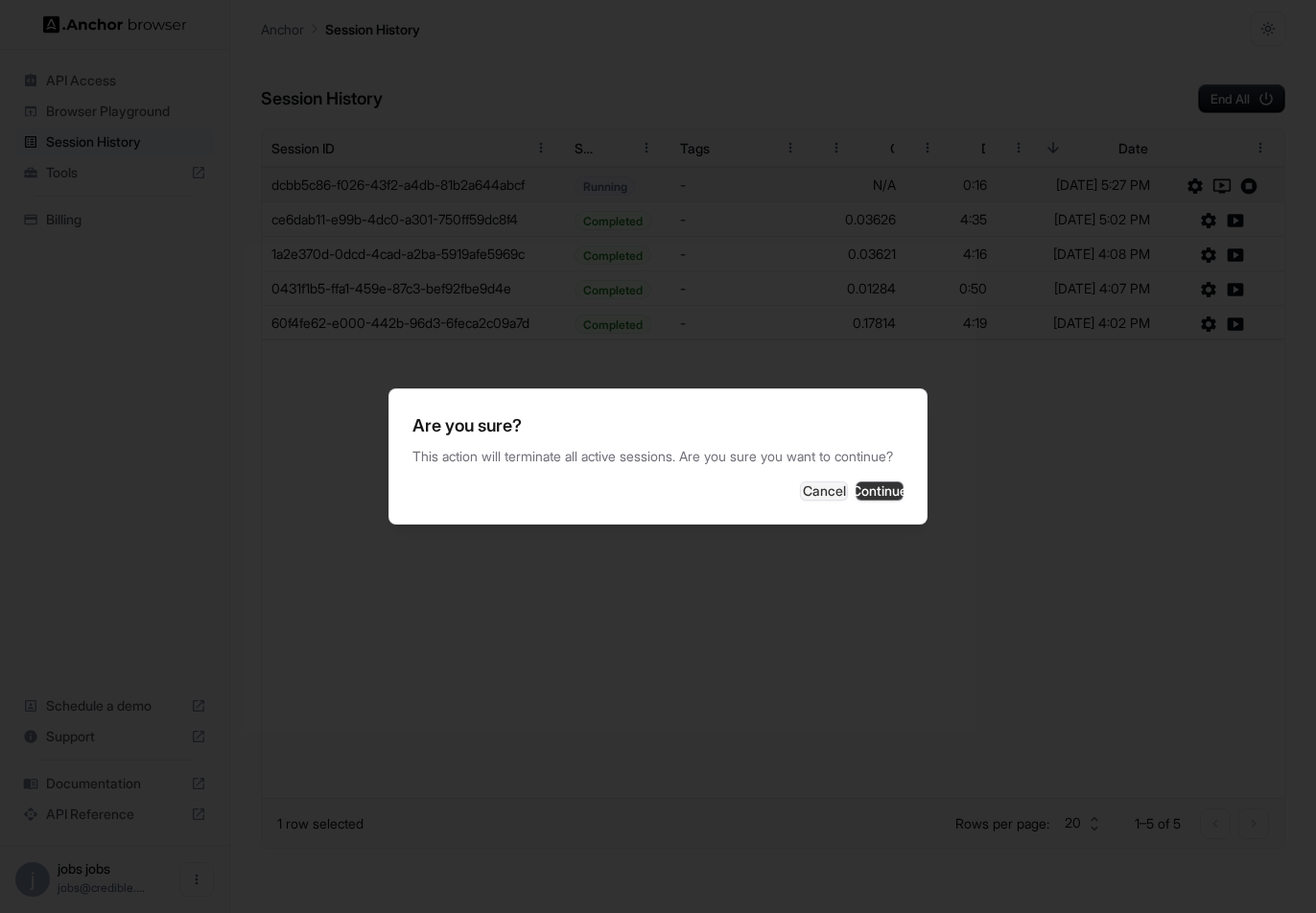 click on "Continue" at bounding box center (880, 491) 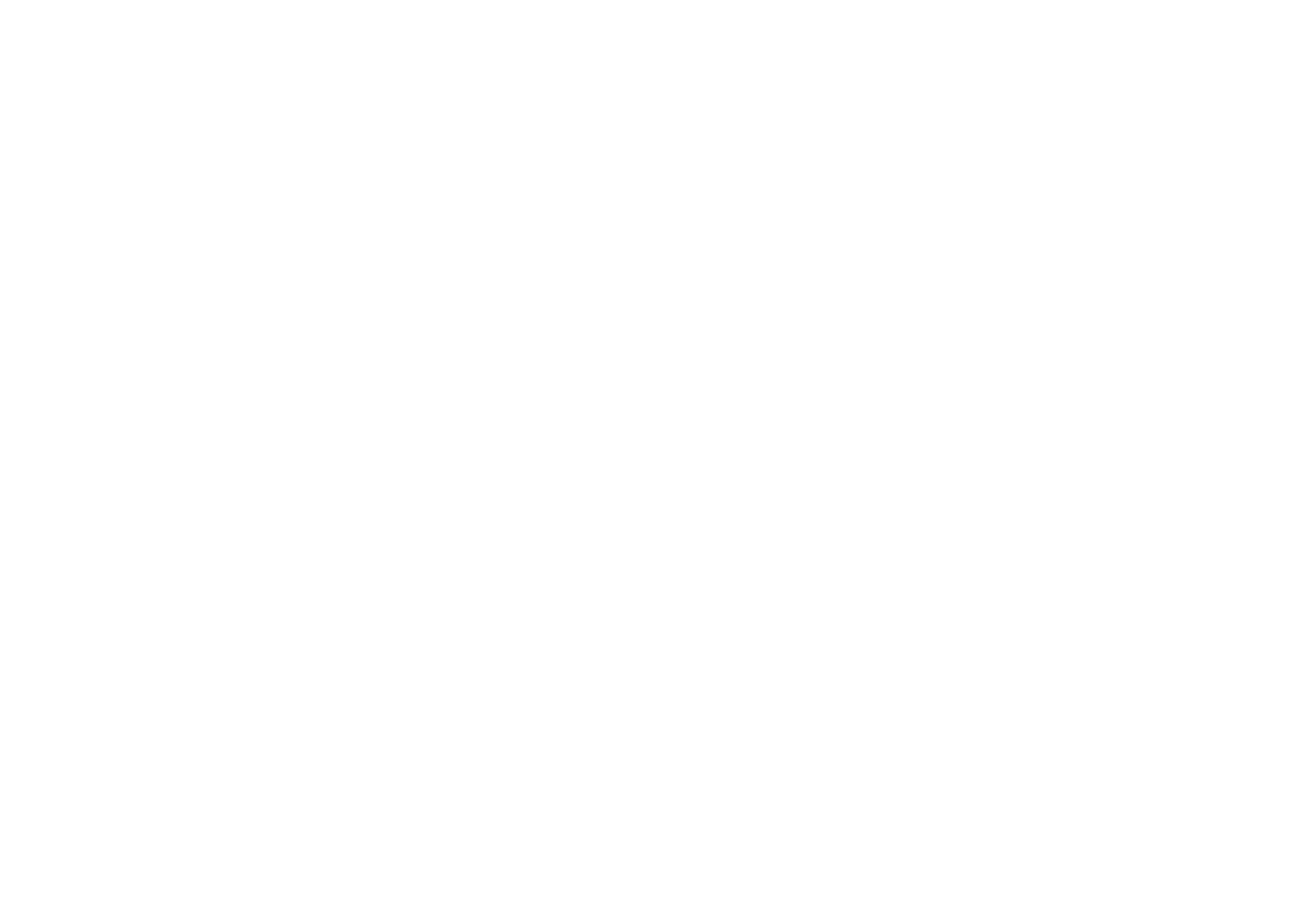 scroll, scrollTop: 0, scrollLeft: 0, axis: both 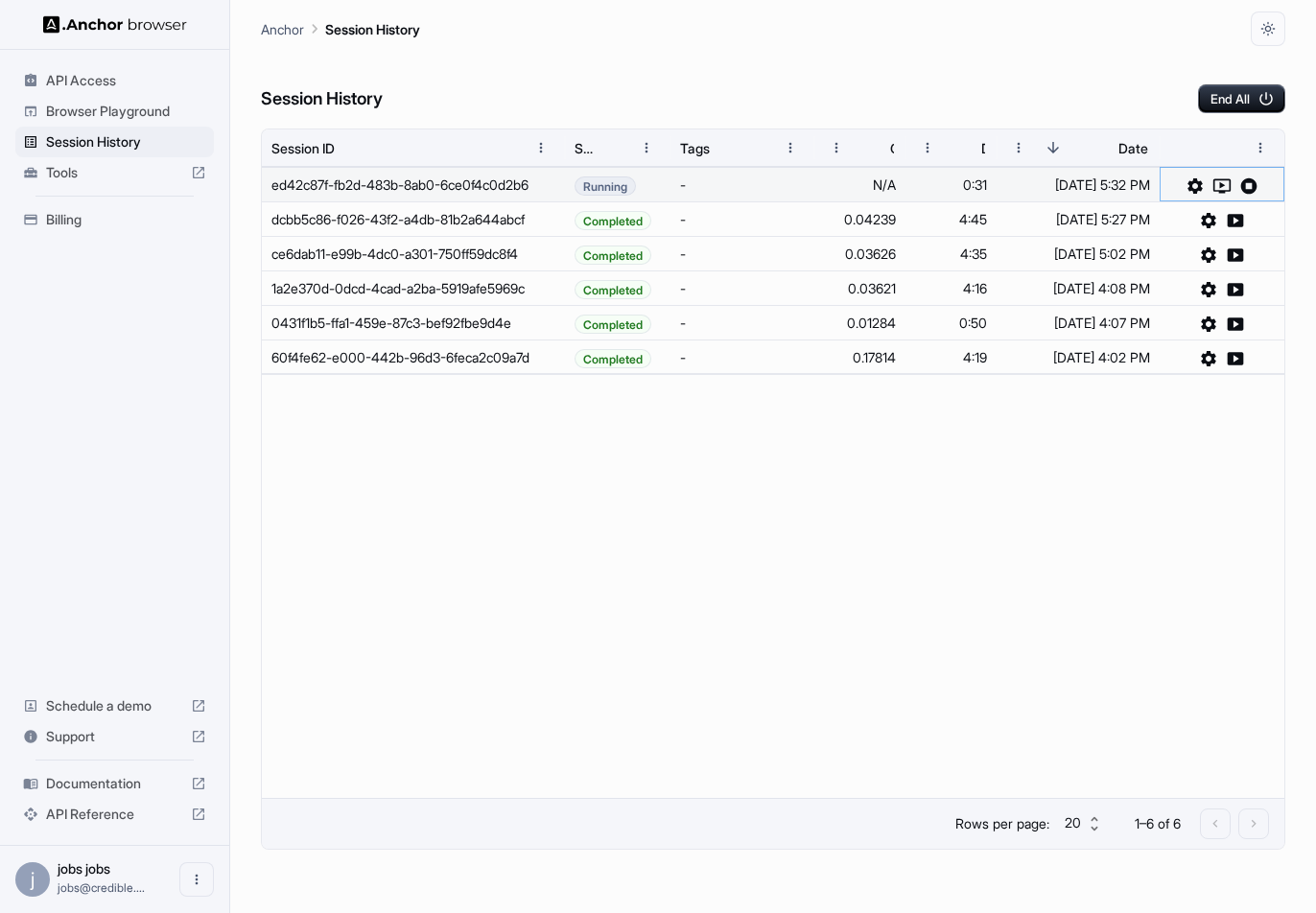 click 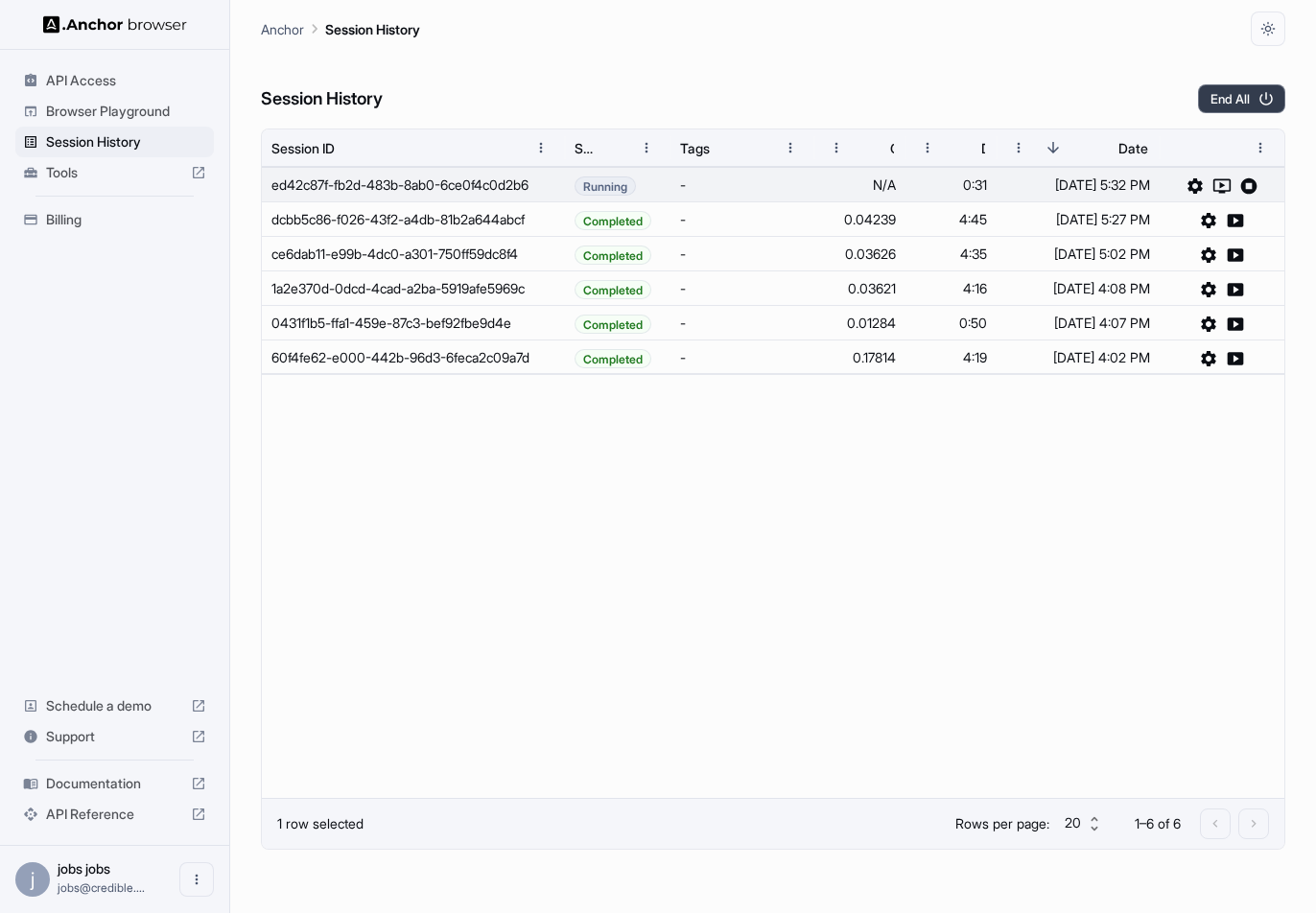 click on "End All" at bounding box center [1241, 99] 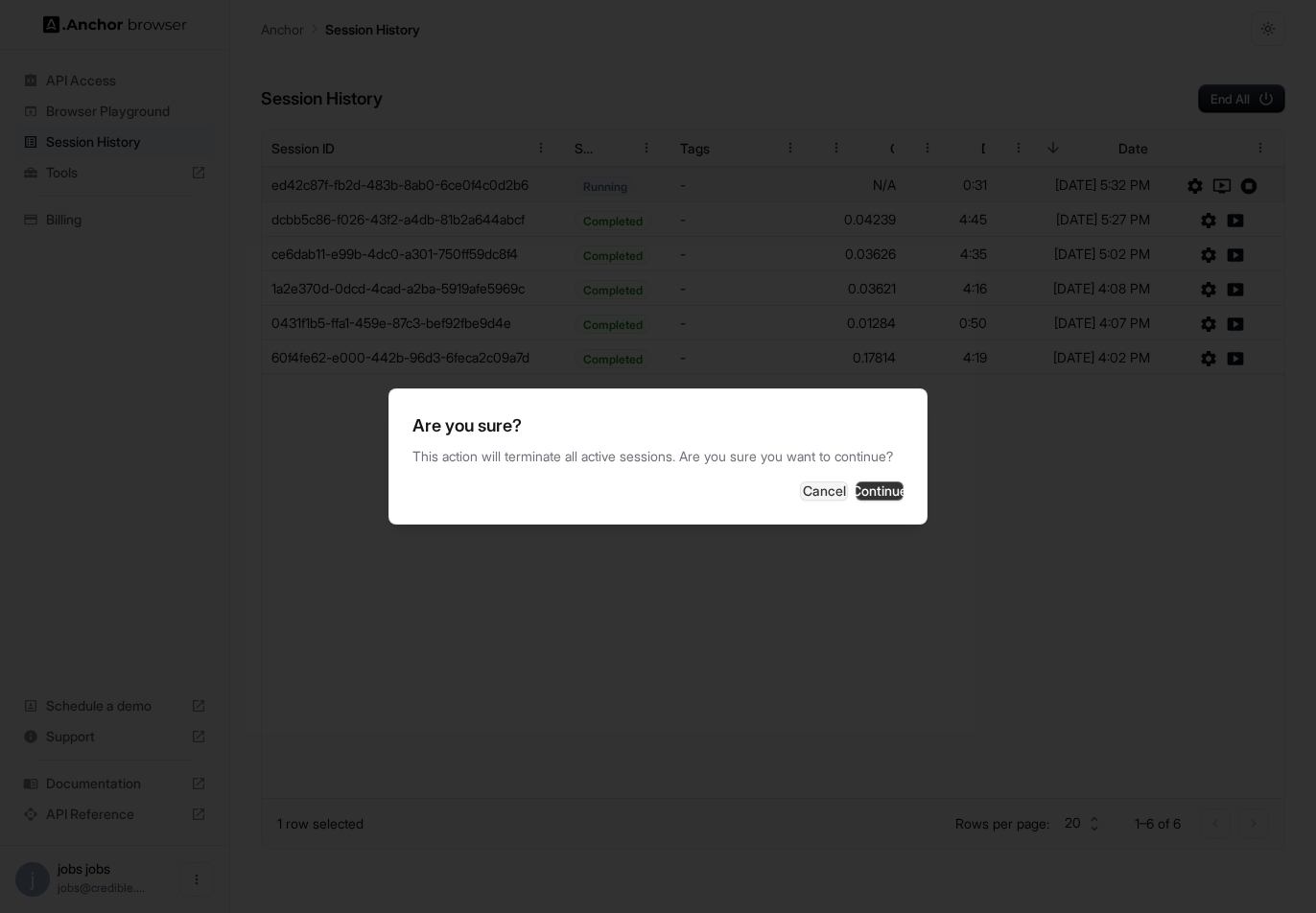 click on "Continue" at bounding box center [880, 491] 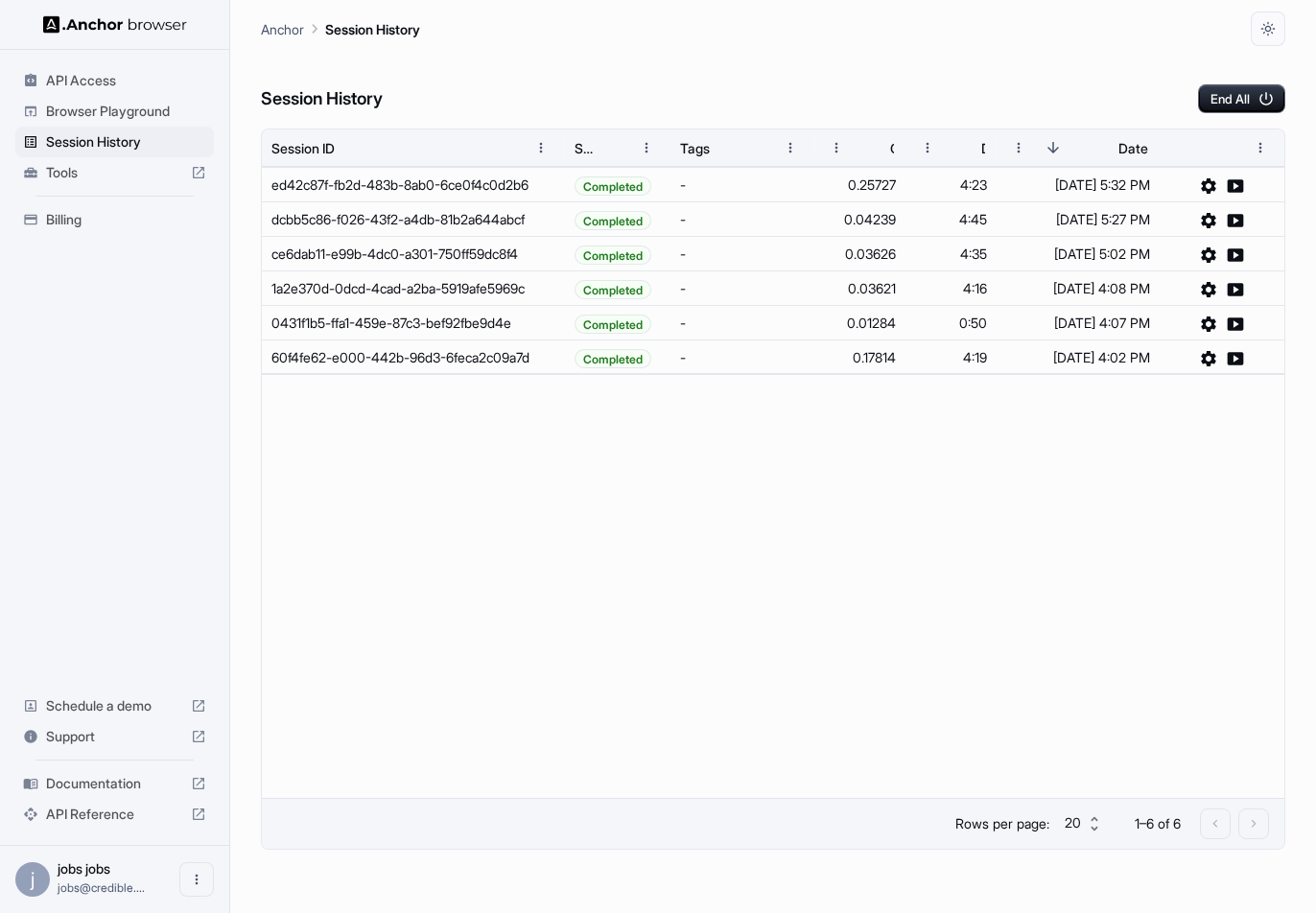 click on "Session History End All" at bounding box center [773, 80] 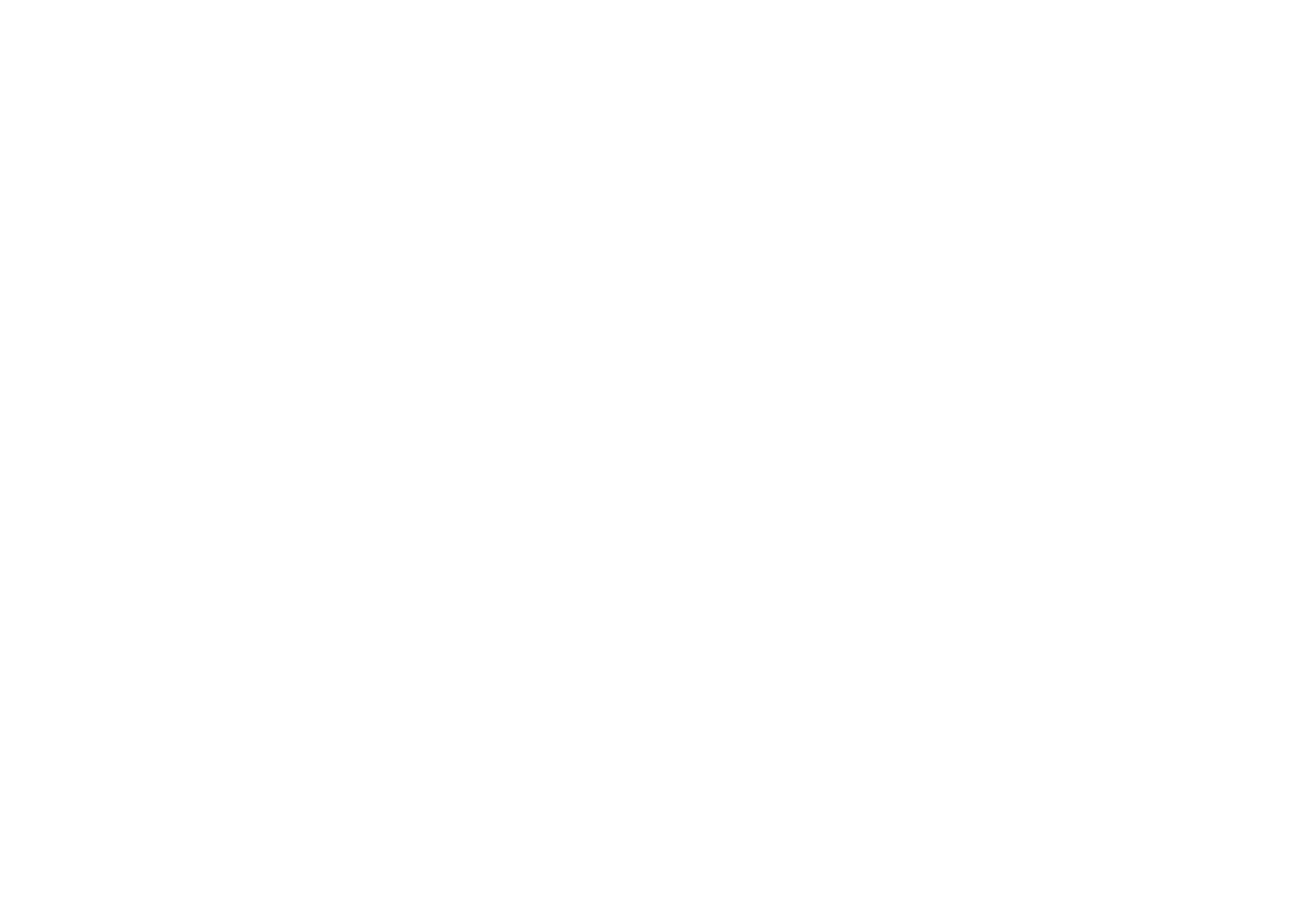 scroll, scrollTop: 0, scrollLeft: 0, axis: both 